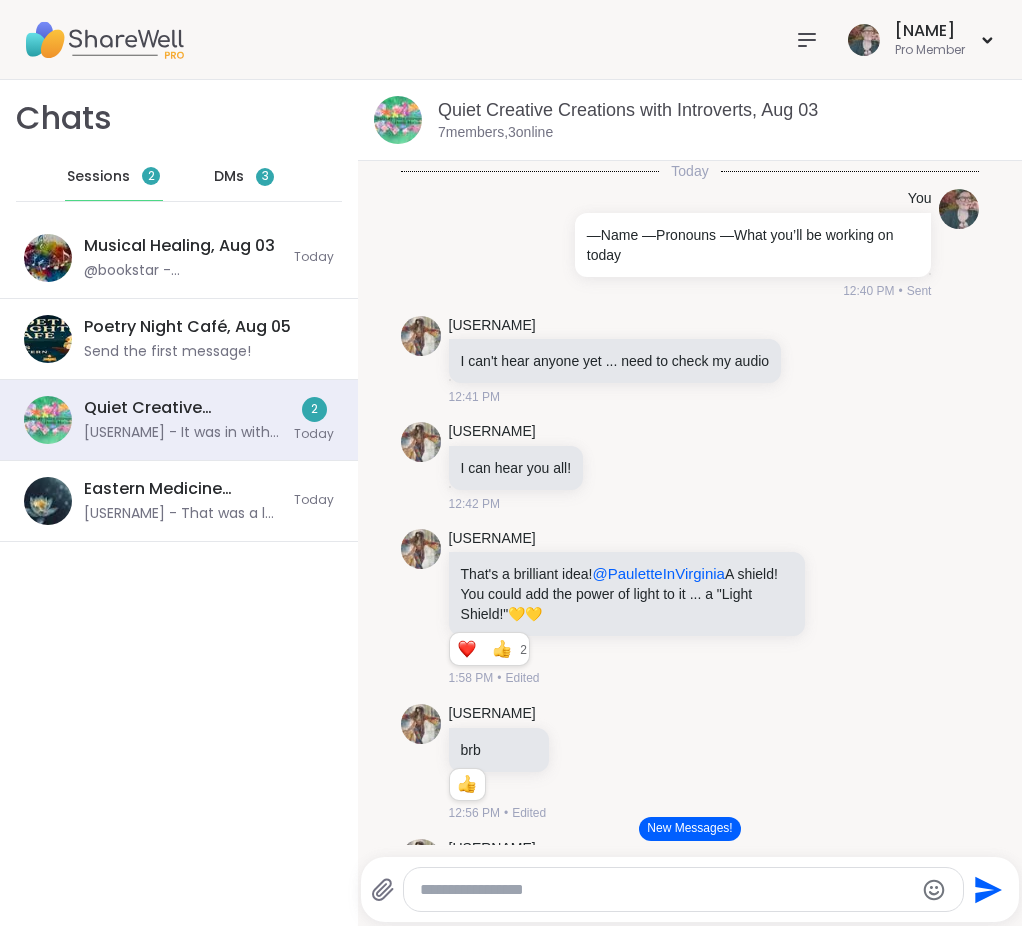 scroll, scrollTop: 0, scrollLeft: 0, axis: both 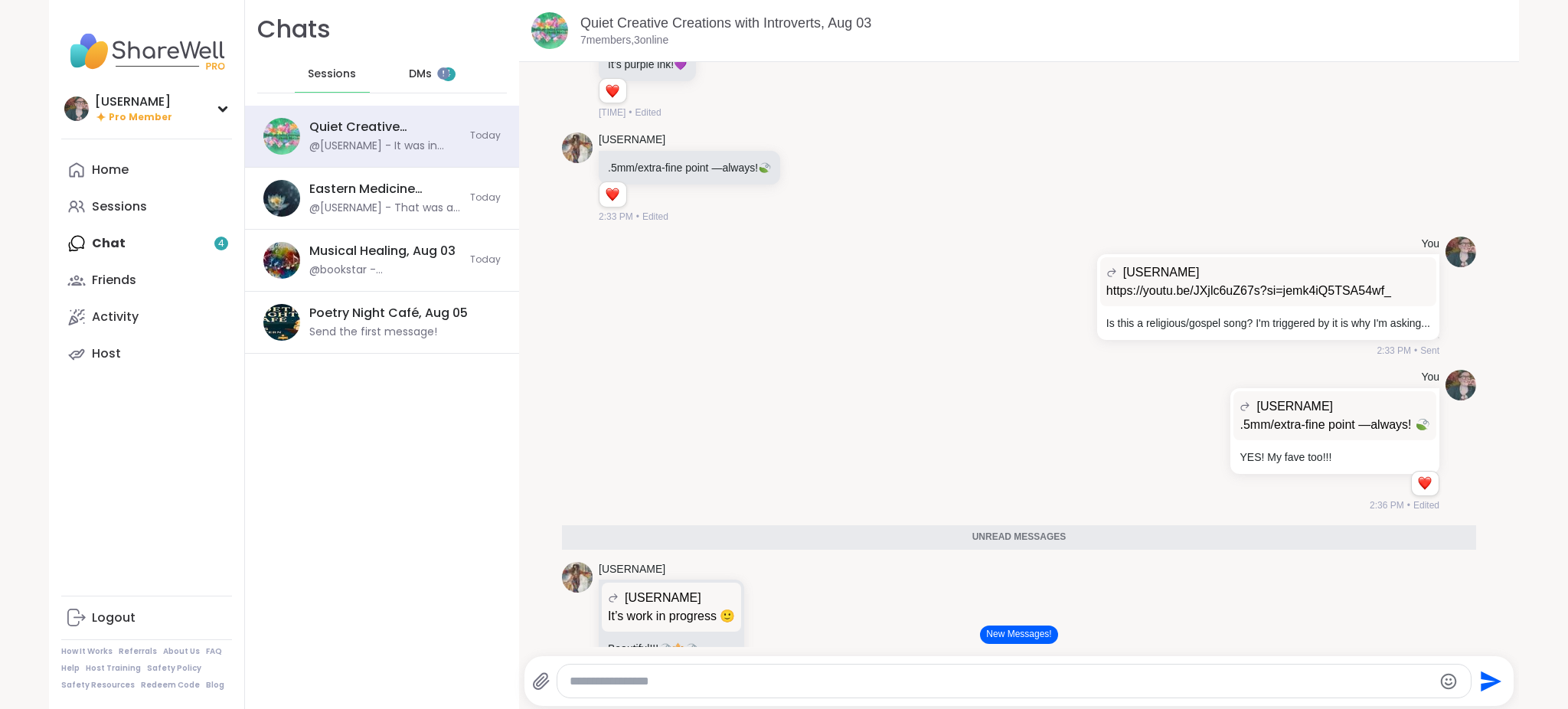 click on "New Messages!" at bounding box center [1018, 635] 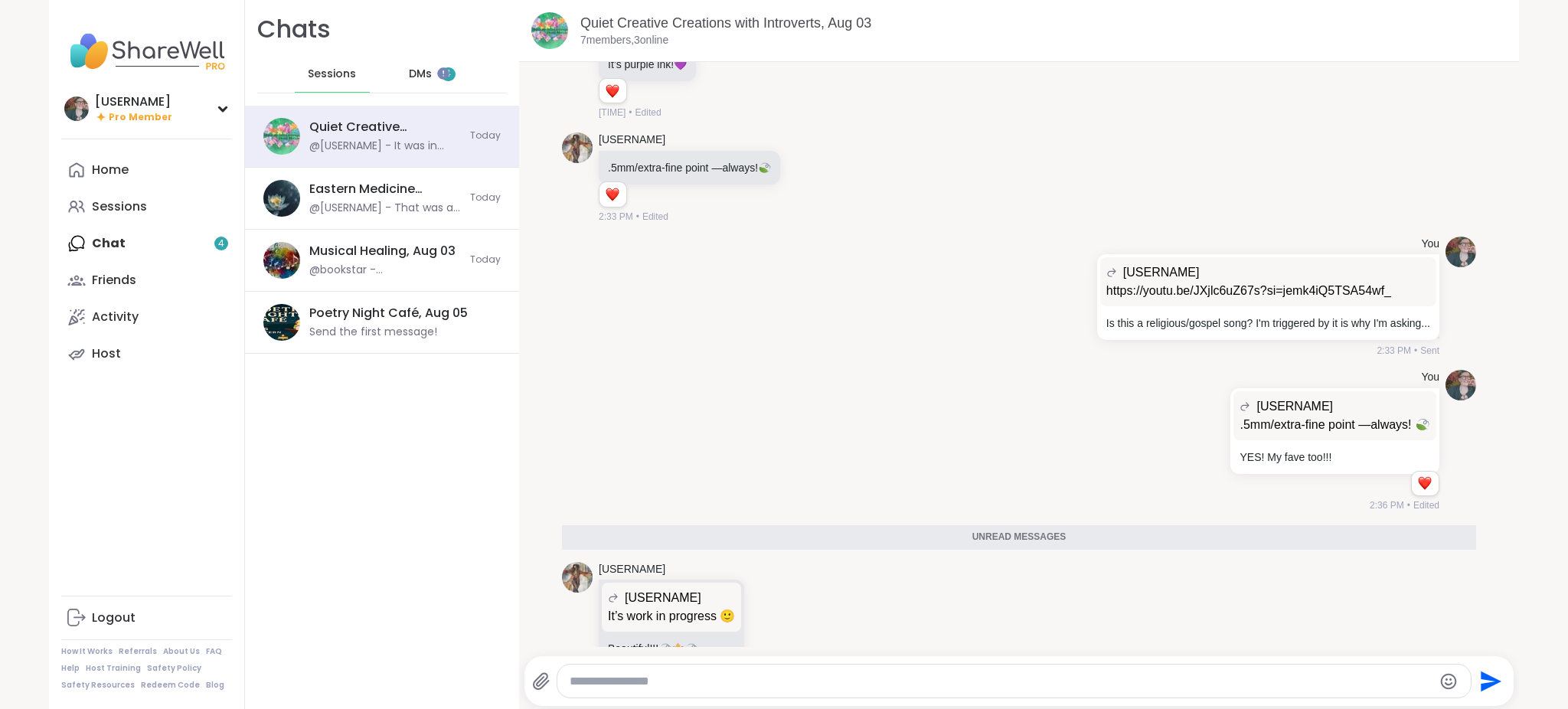 scroll, scrollTop: 4595, scrollLeft: 0, axis: vertical 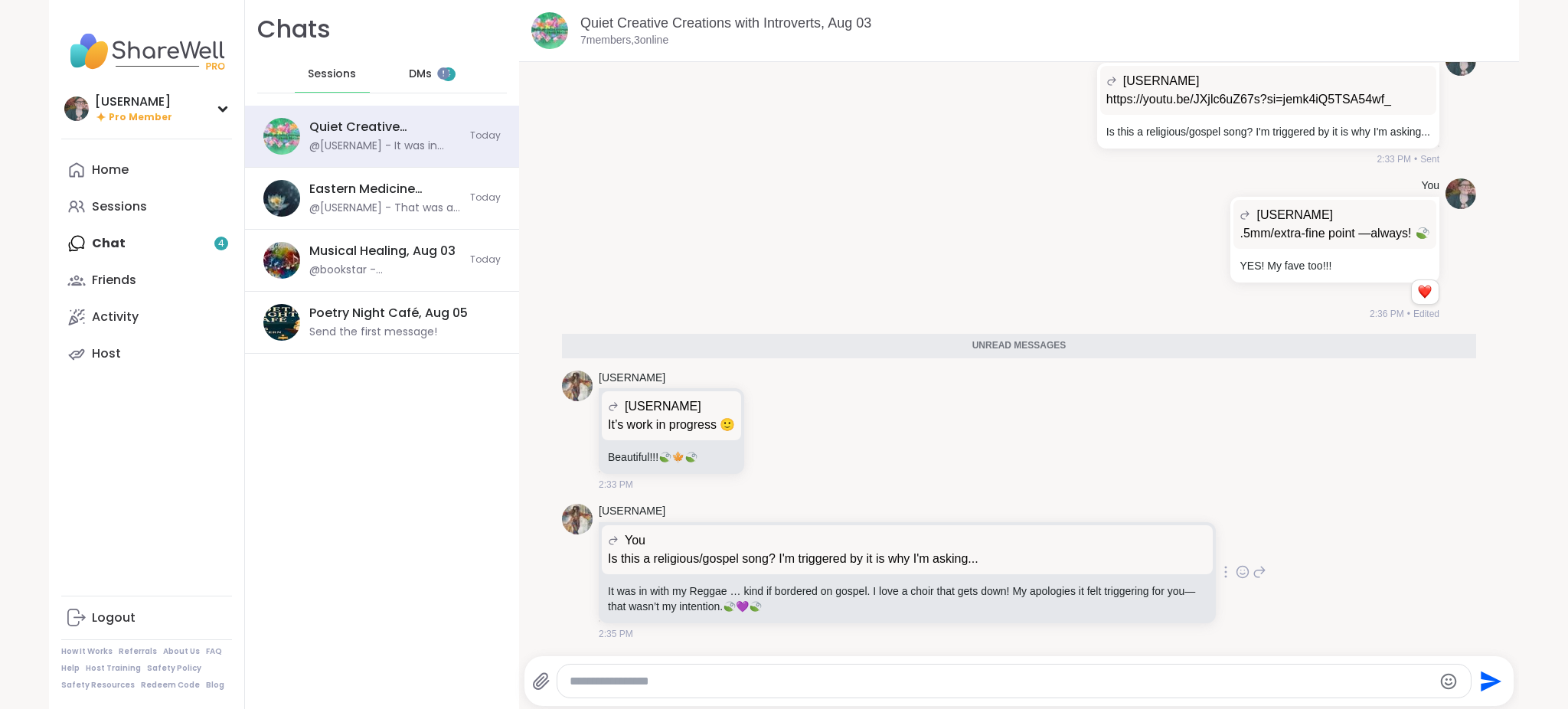 click 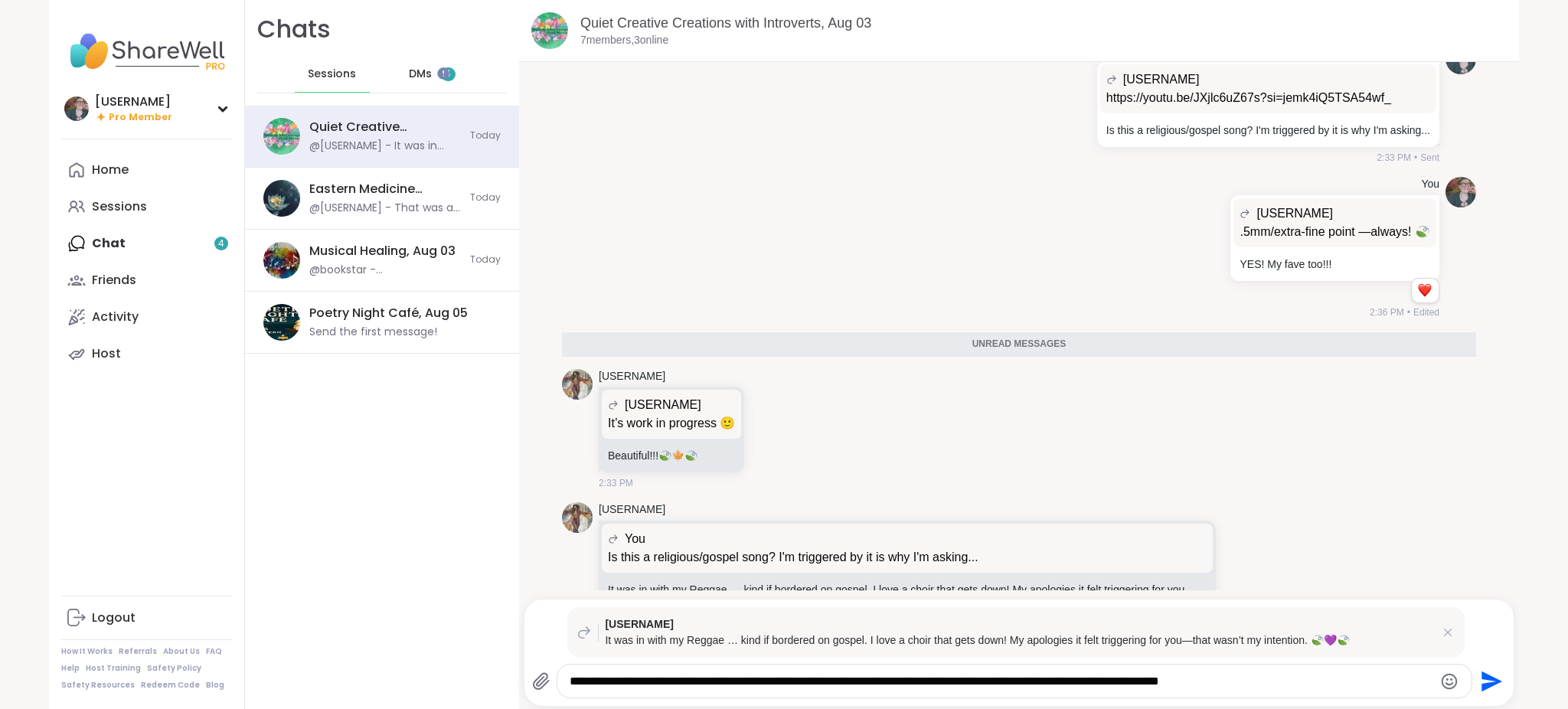 type on "**********" 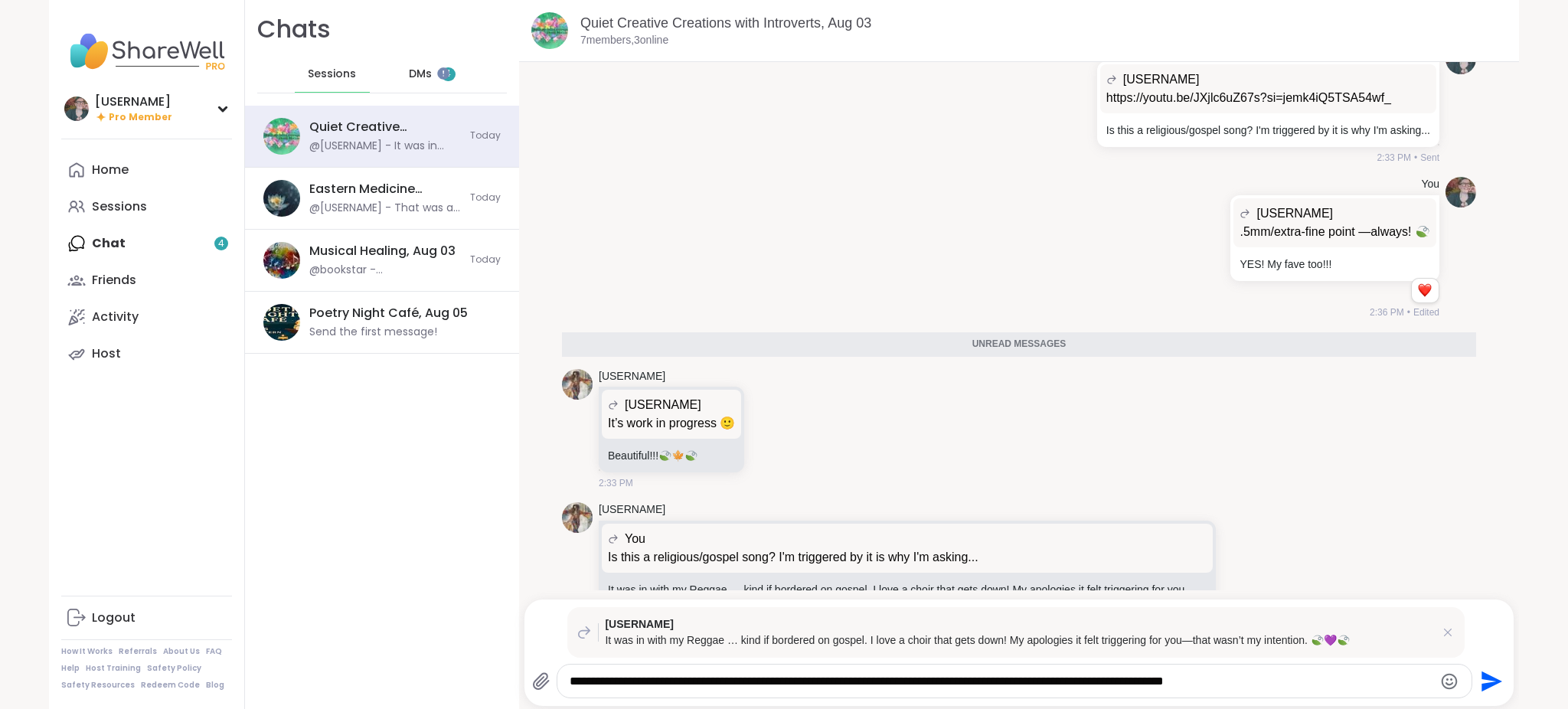 type 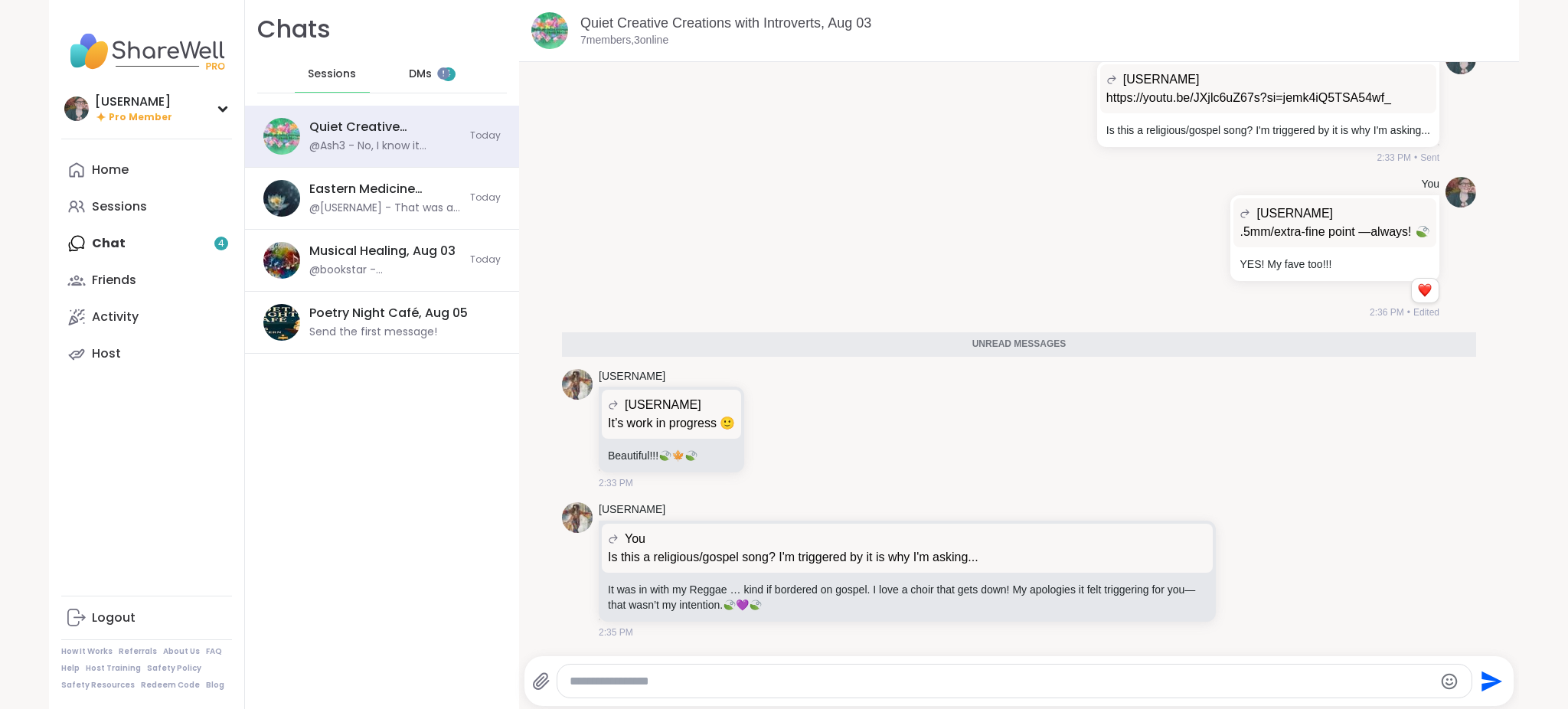 scroll, scrollTop: 4710, scrollLeft: 0, axis: vertical 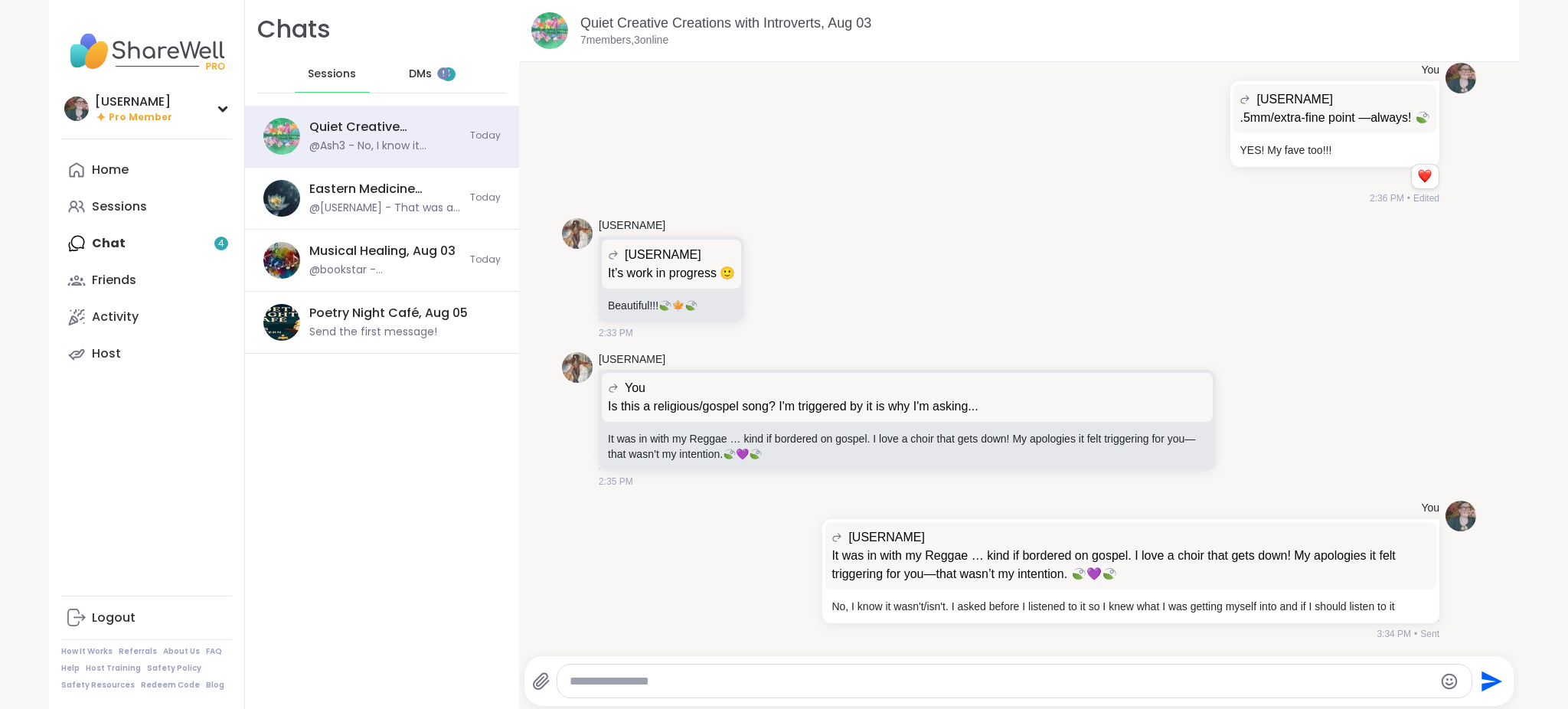 click on "DMs" at bounding box center (420, 74) 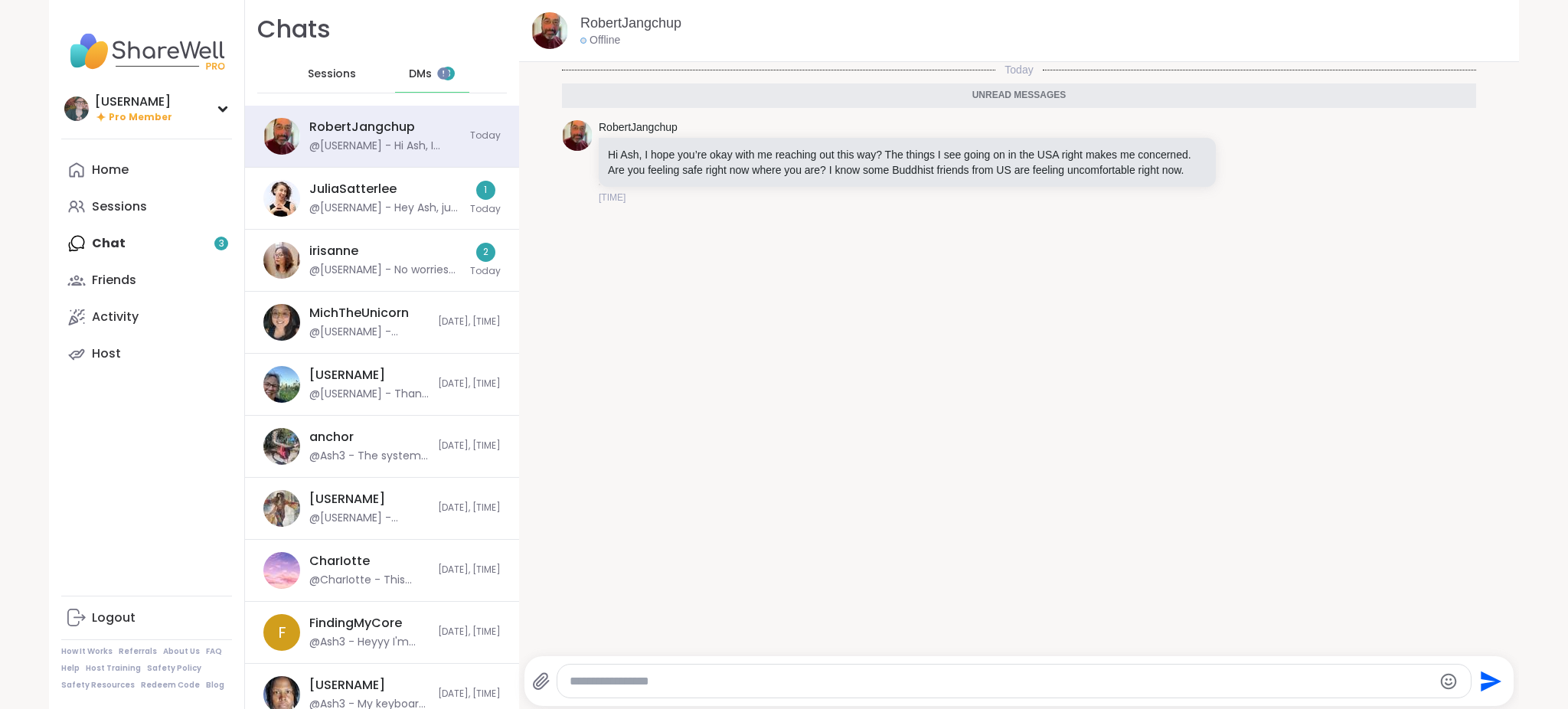 click at bounding box center (1001, 681) 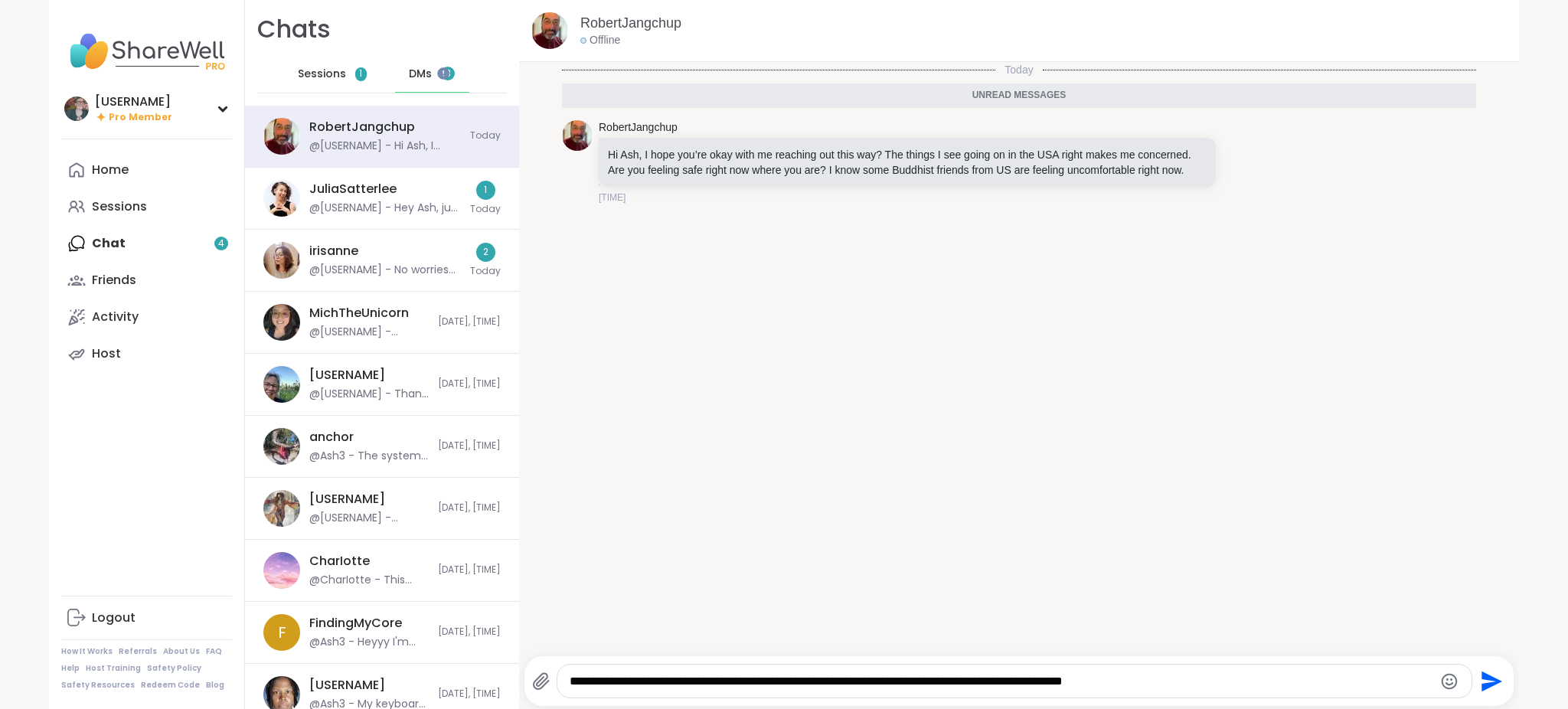 click on "**********" at bounding box center [1001, 681] 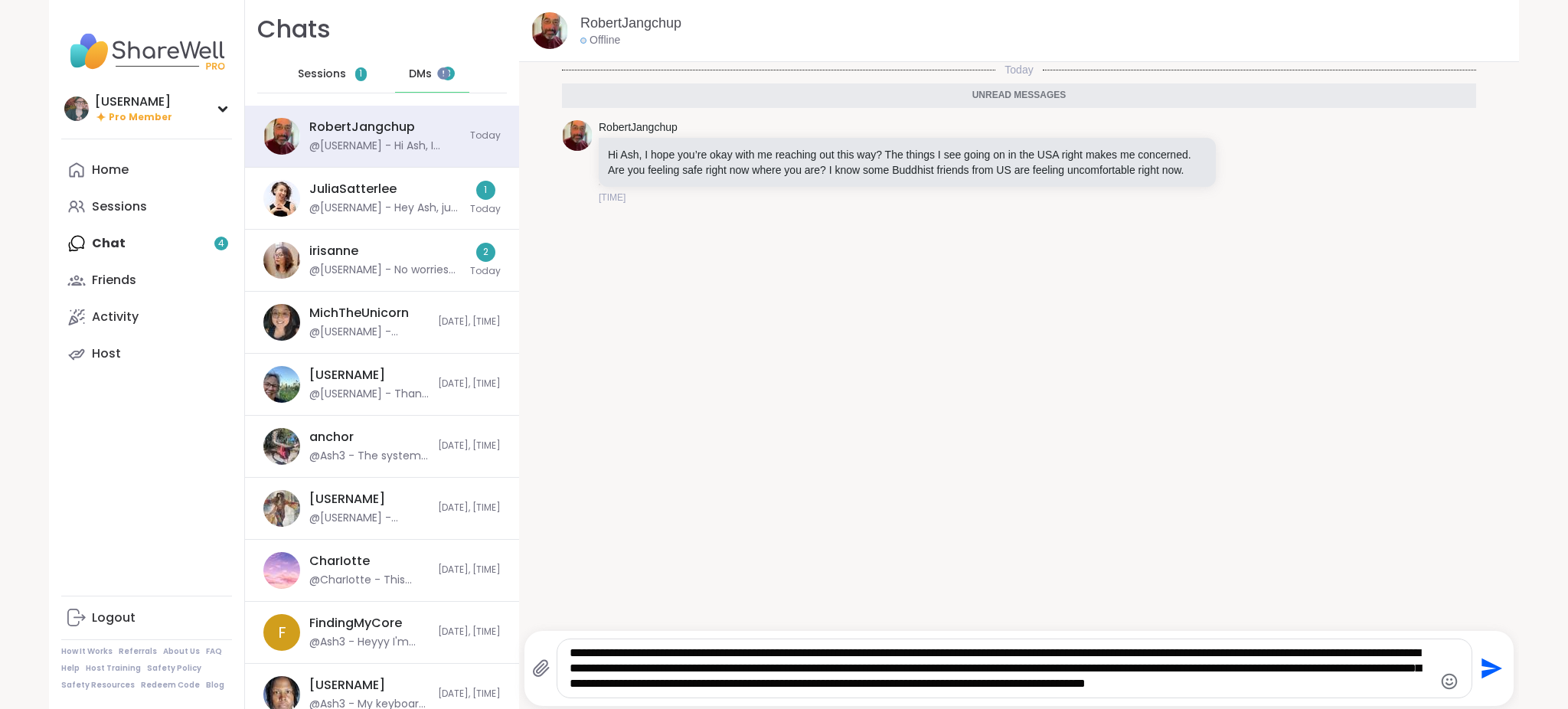 scroll, scrollTop: 0, scrollLeft: 0, axis: both 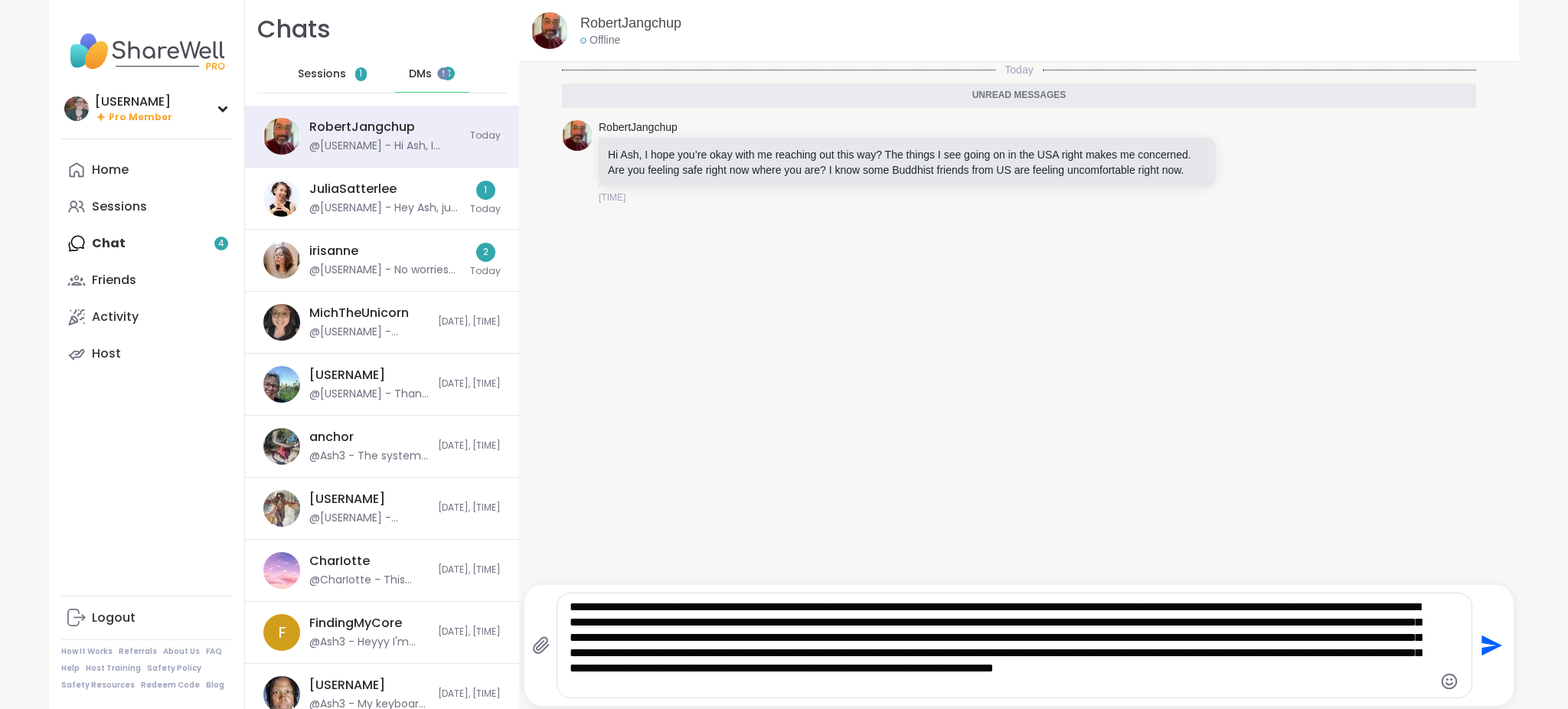 type on "**********" 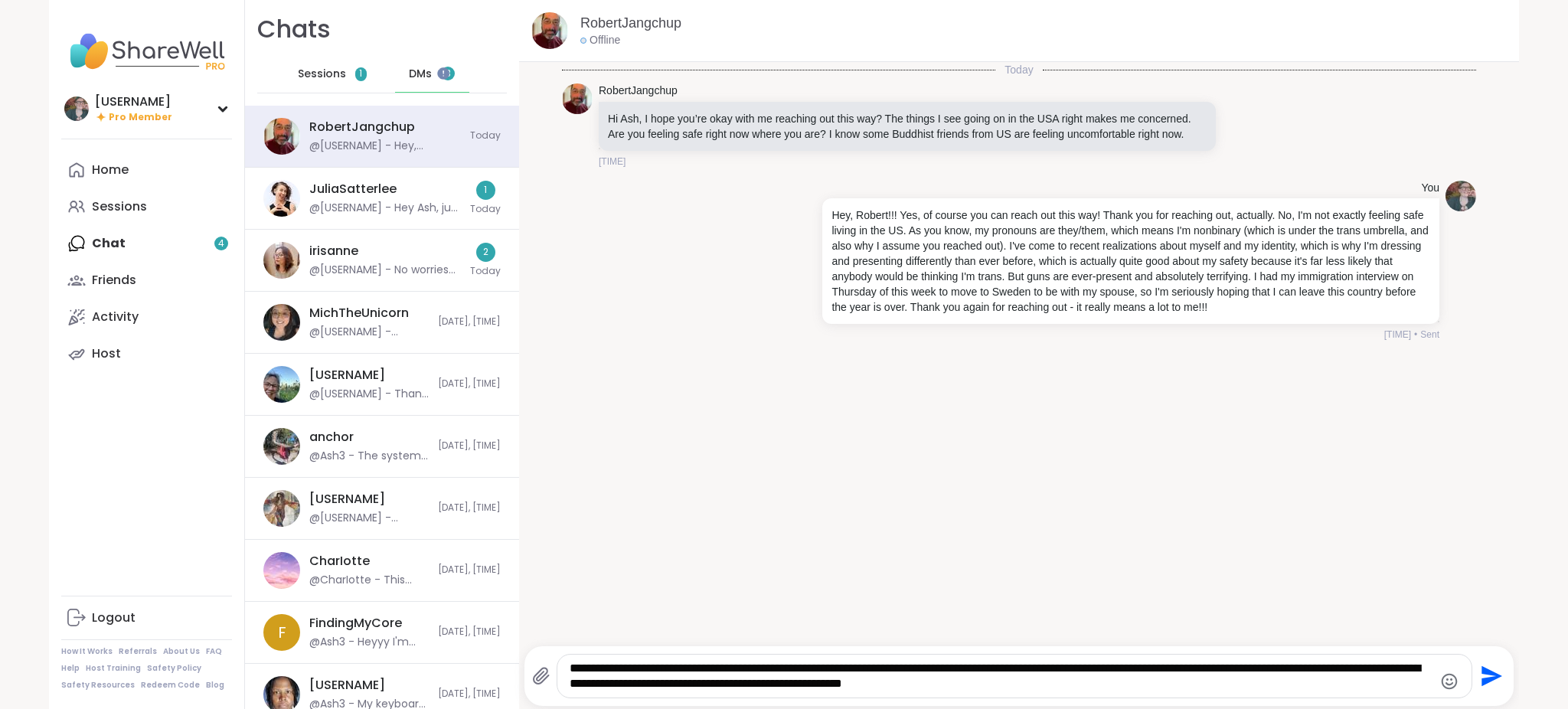 type on "**********" 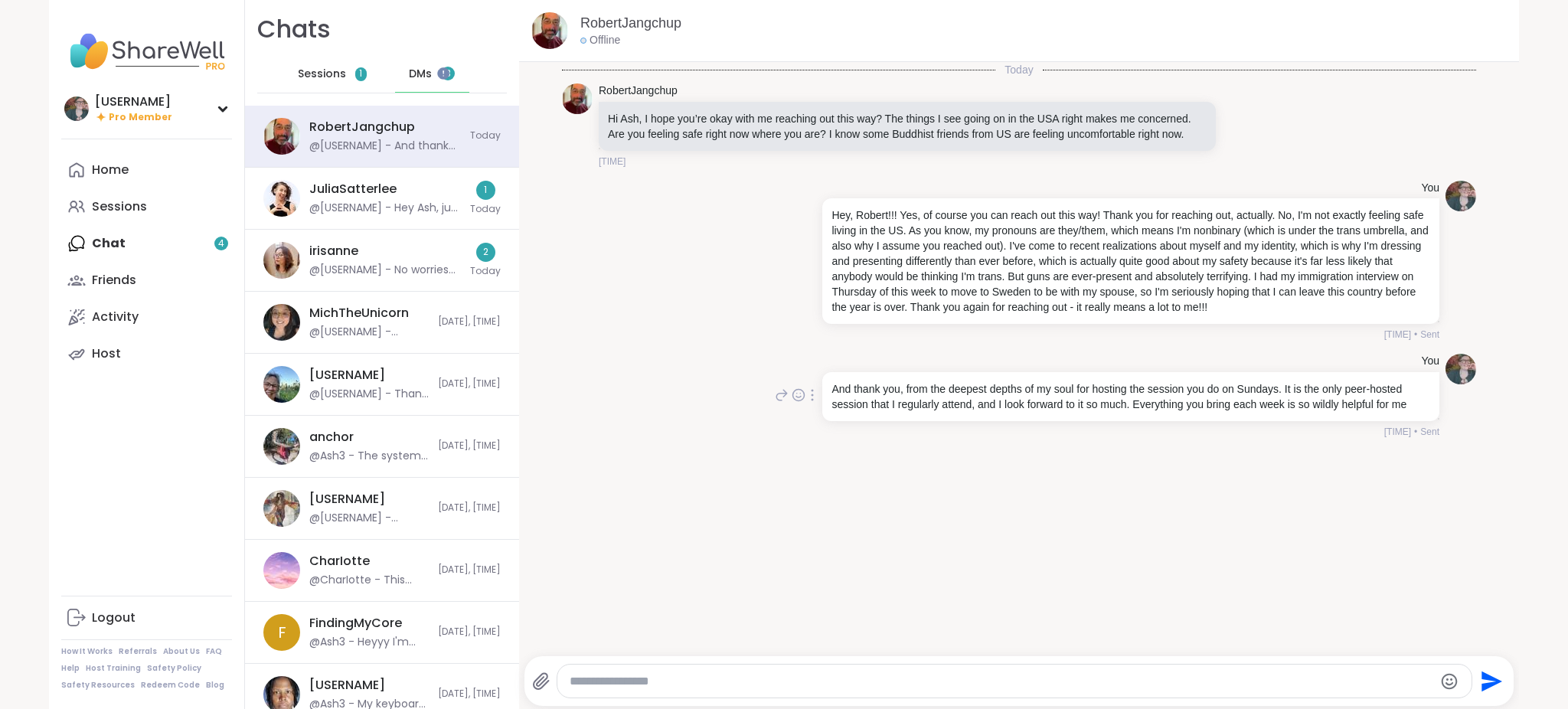 click 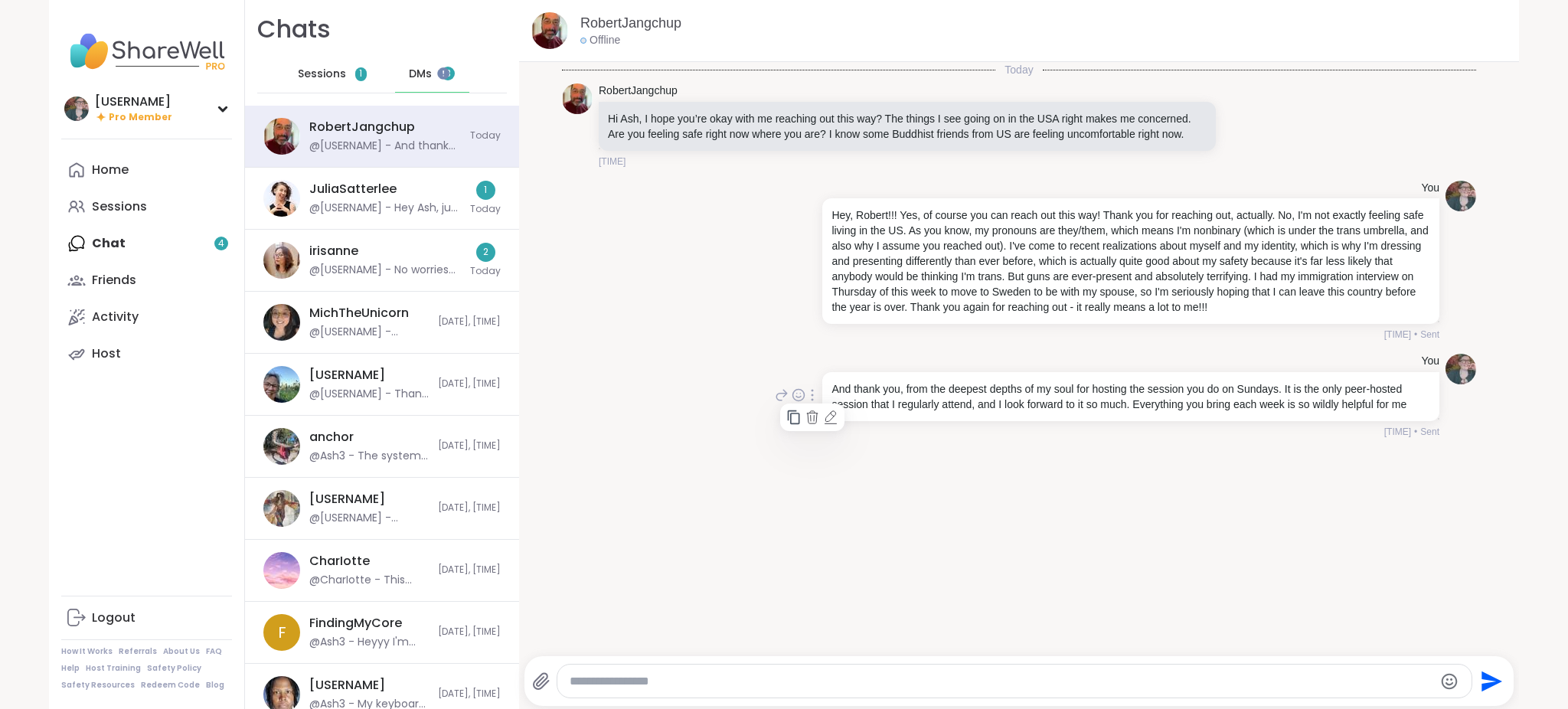 click 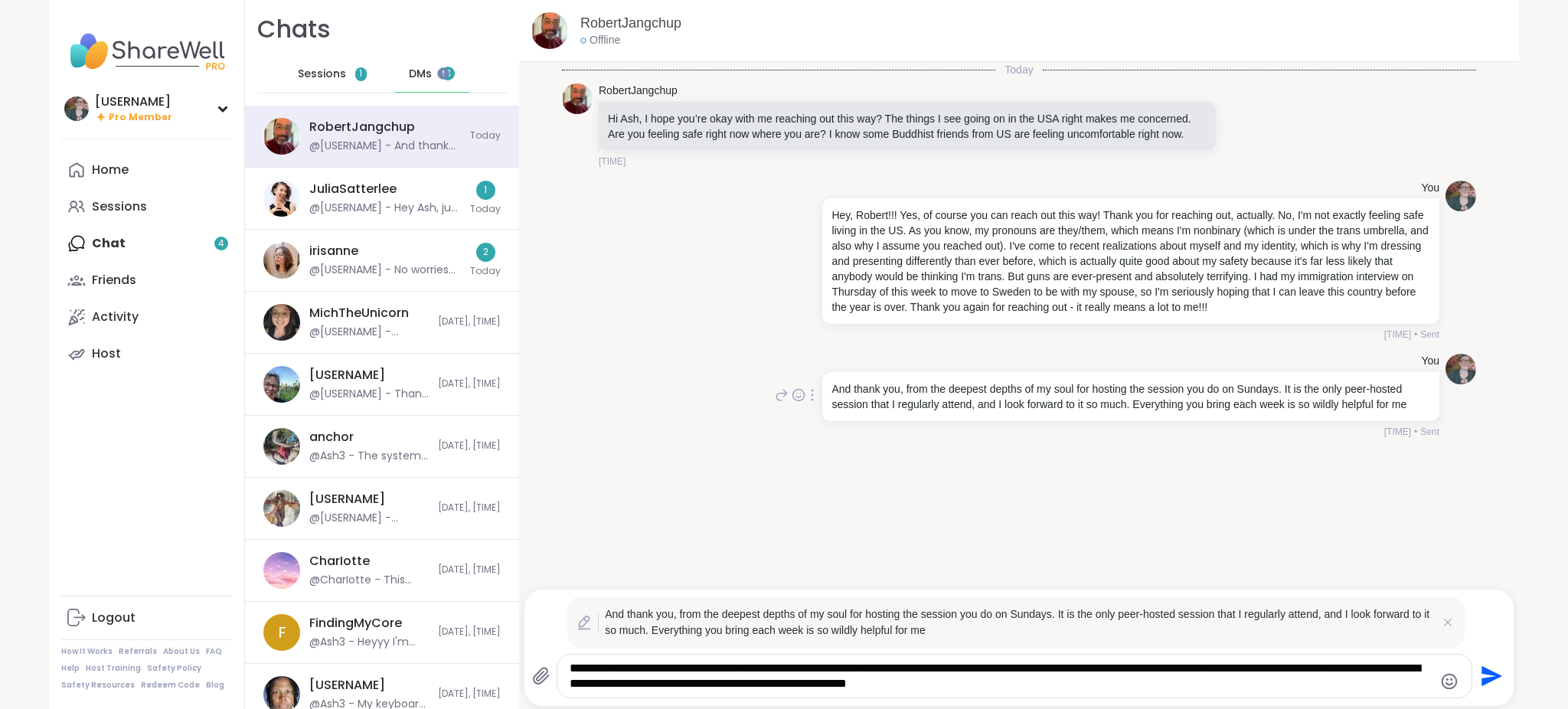 click on "**********" at bounding box center (1001, 676) 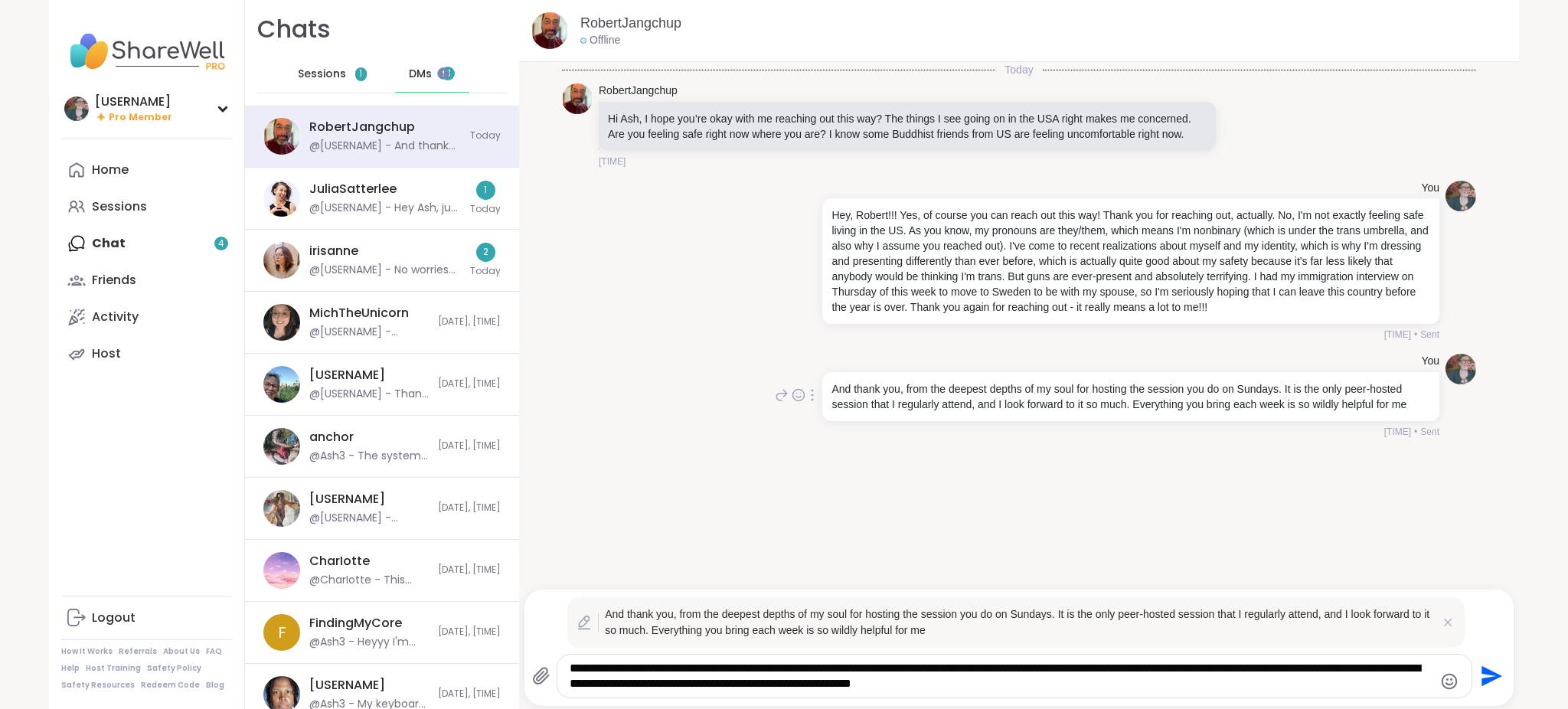 type on "**********" 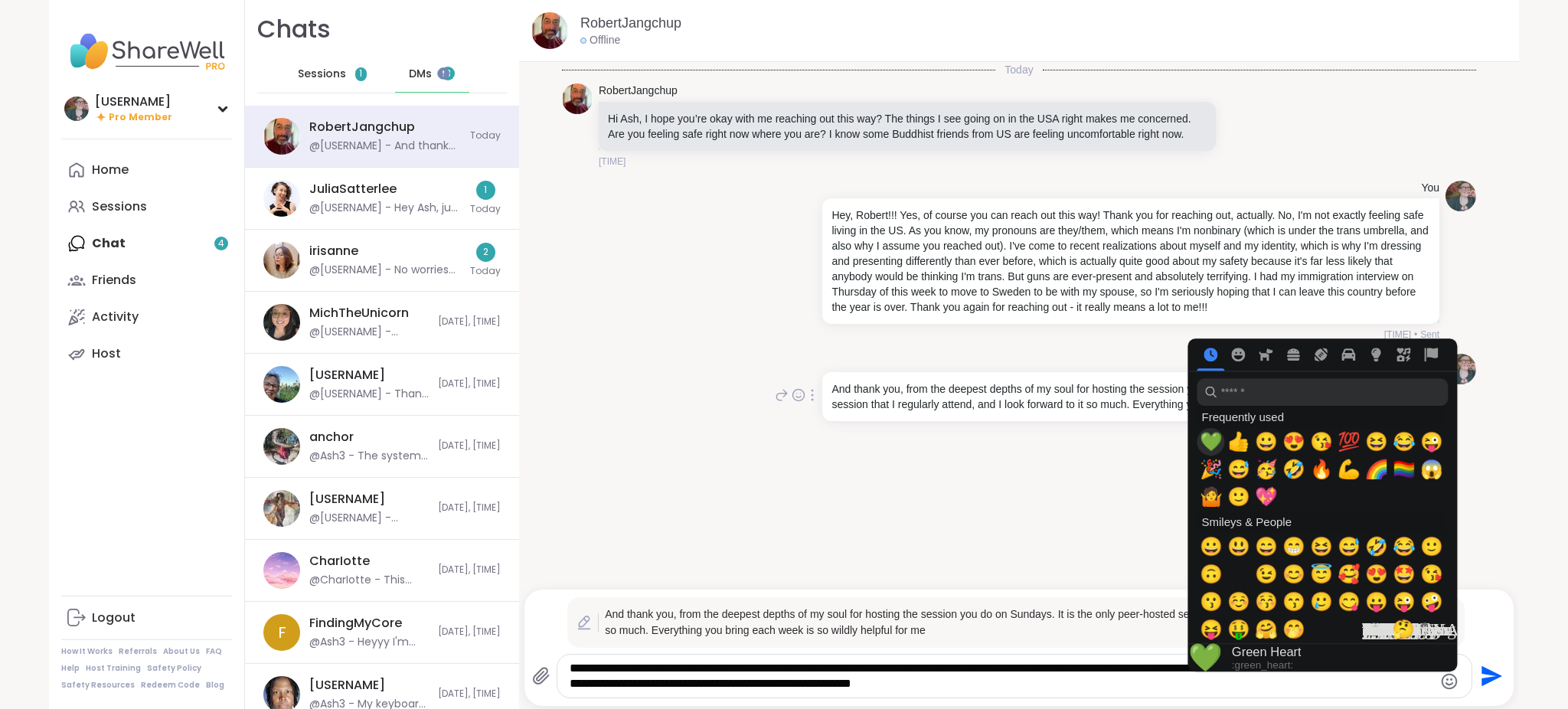 click on "💚" at bounding box center [1211, 442] 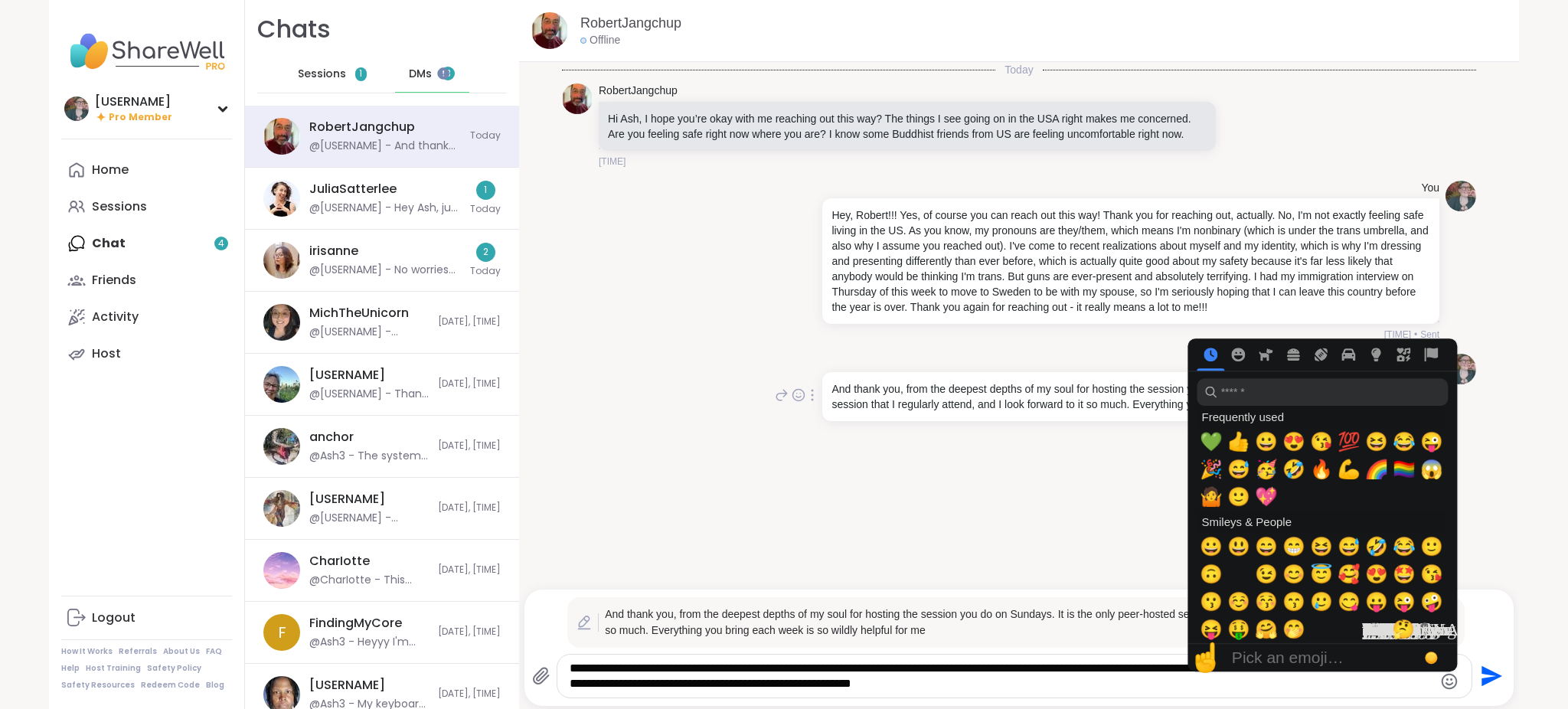 click on "**********" at bounding box center [1001, 676] 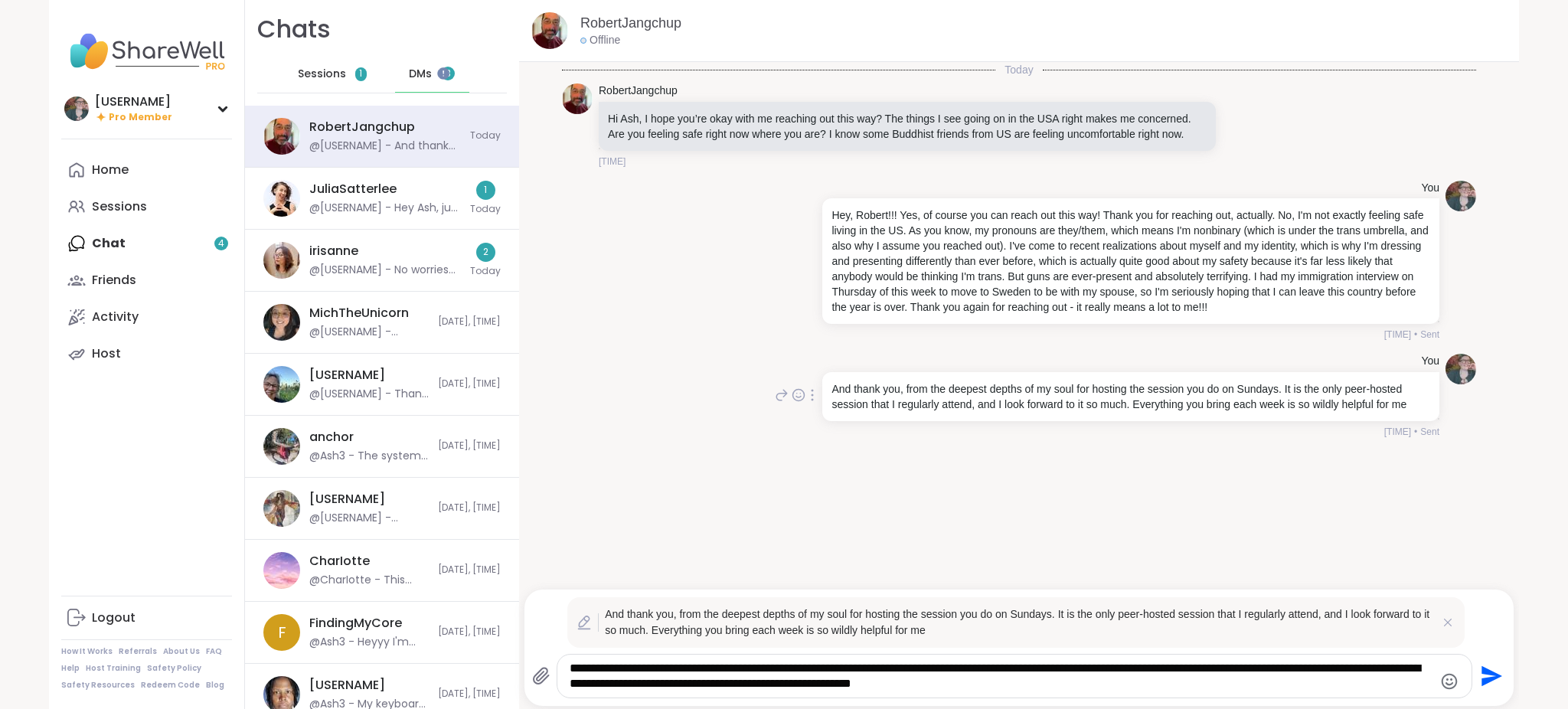 click 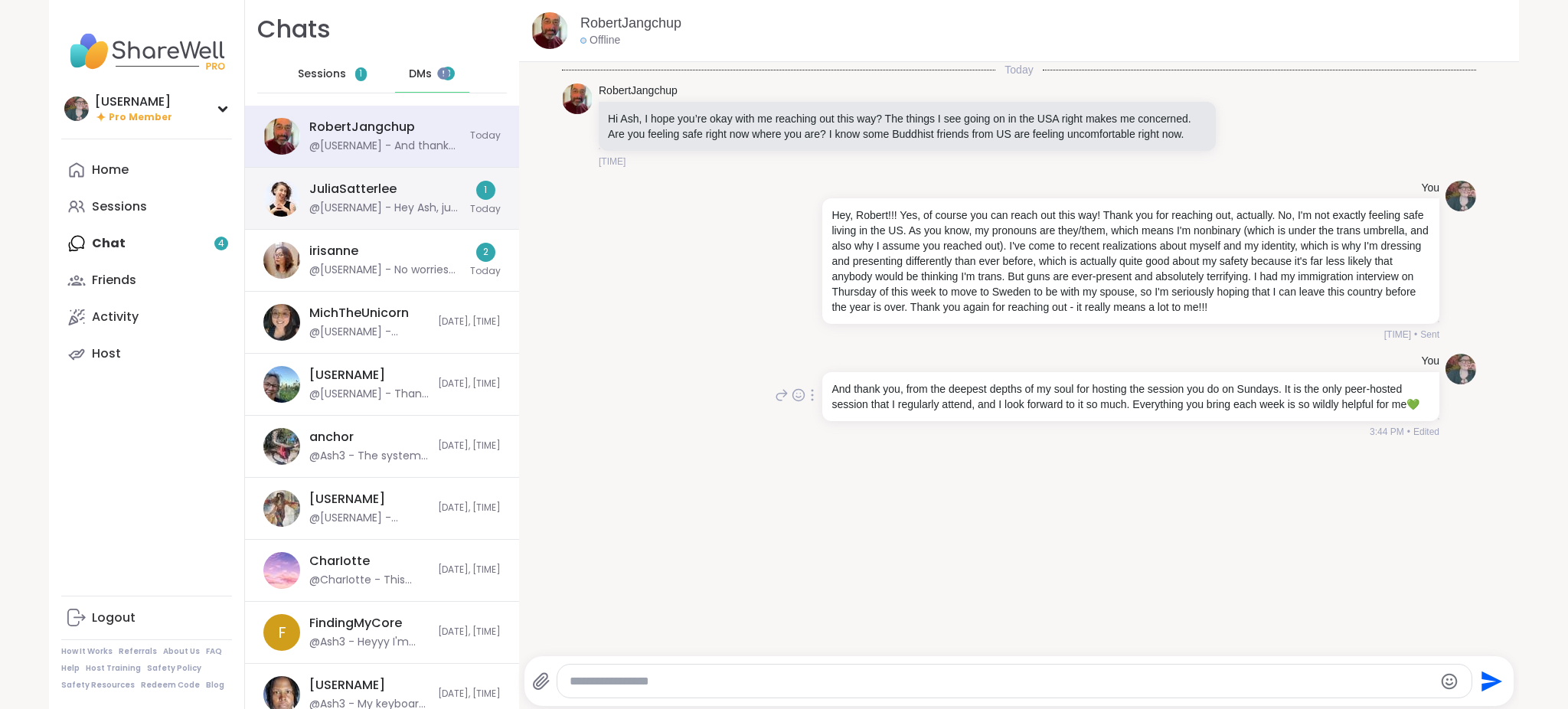 click on "JuliaSatterlee @JuliaSatterlee - Hey Ash, just wanted to update you that my sessions finally got uploaded and I've updated the topics for the month of August. Take care!" at bounding box center [385, 198] 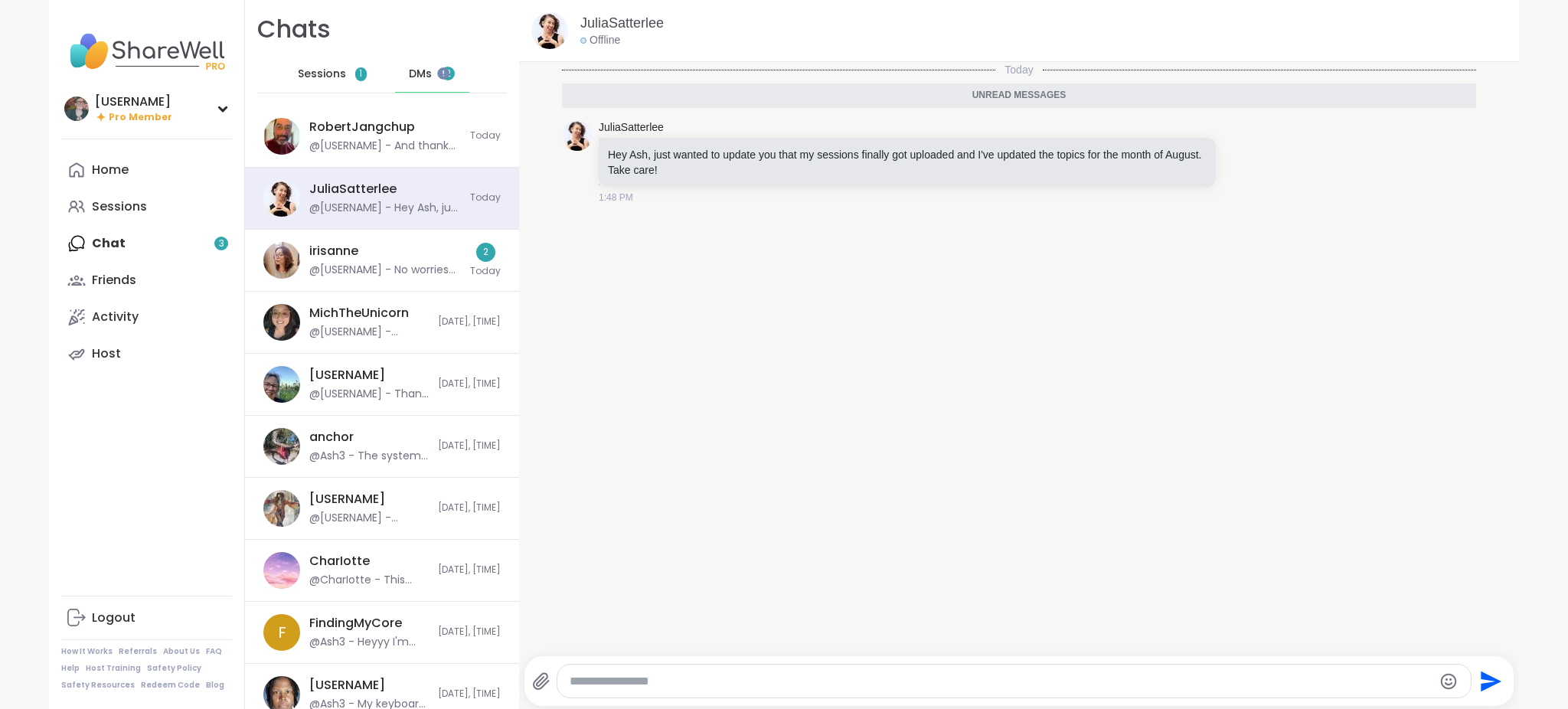 click at bounding box center [1001, 681] 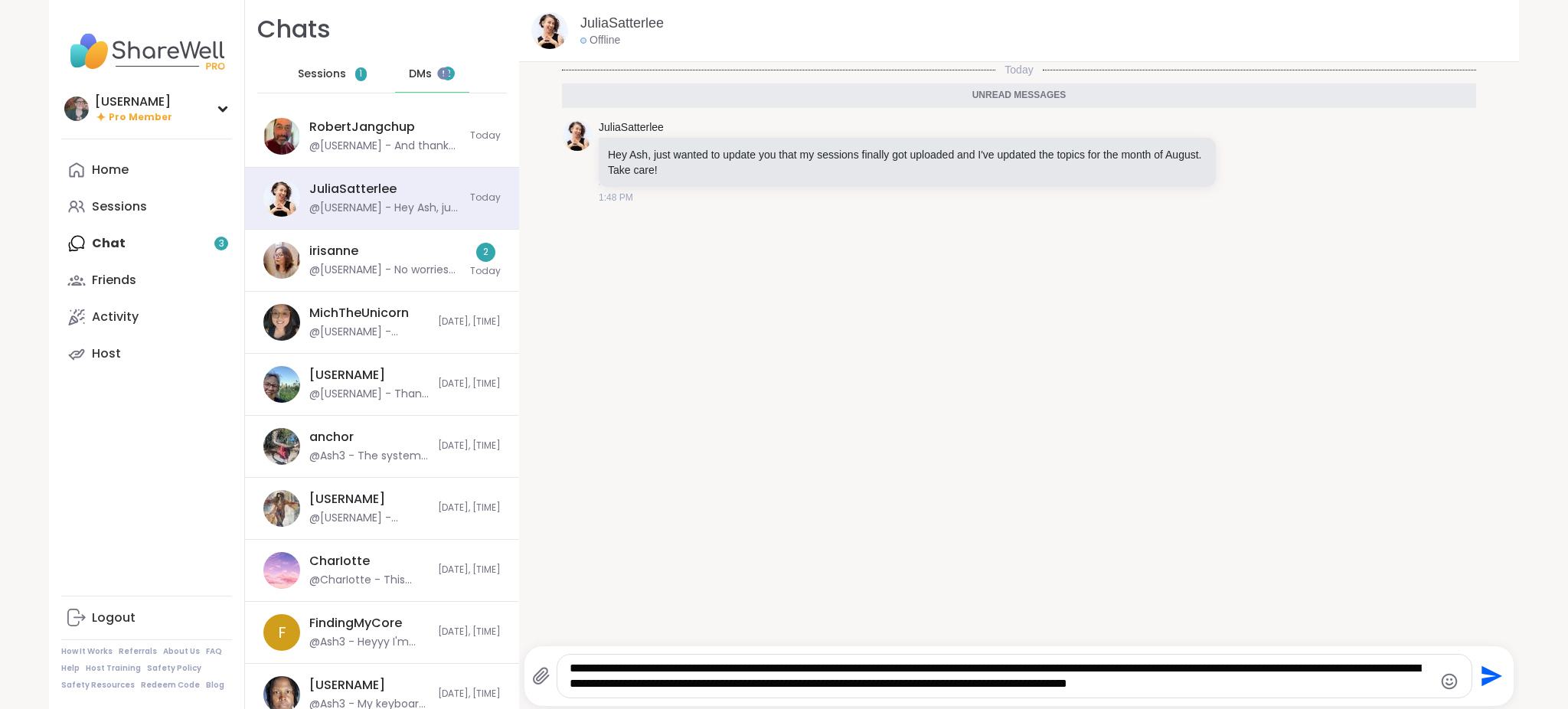 type on "**********" 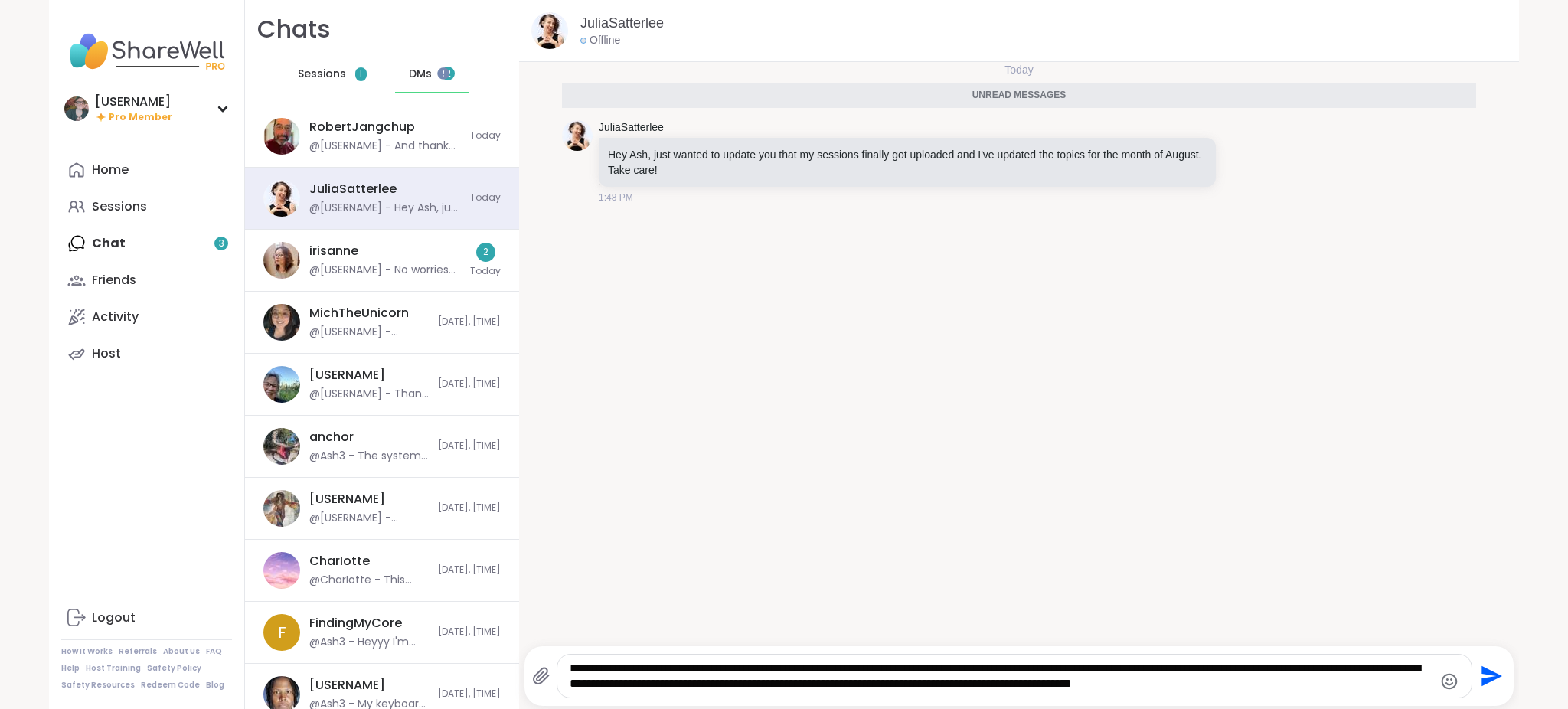 type 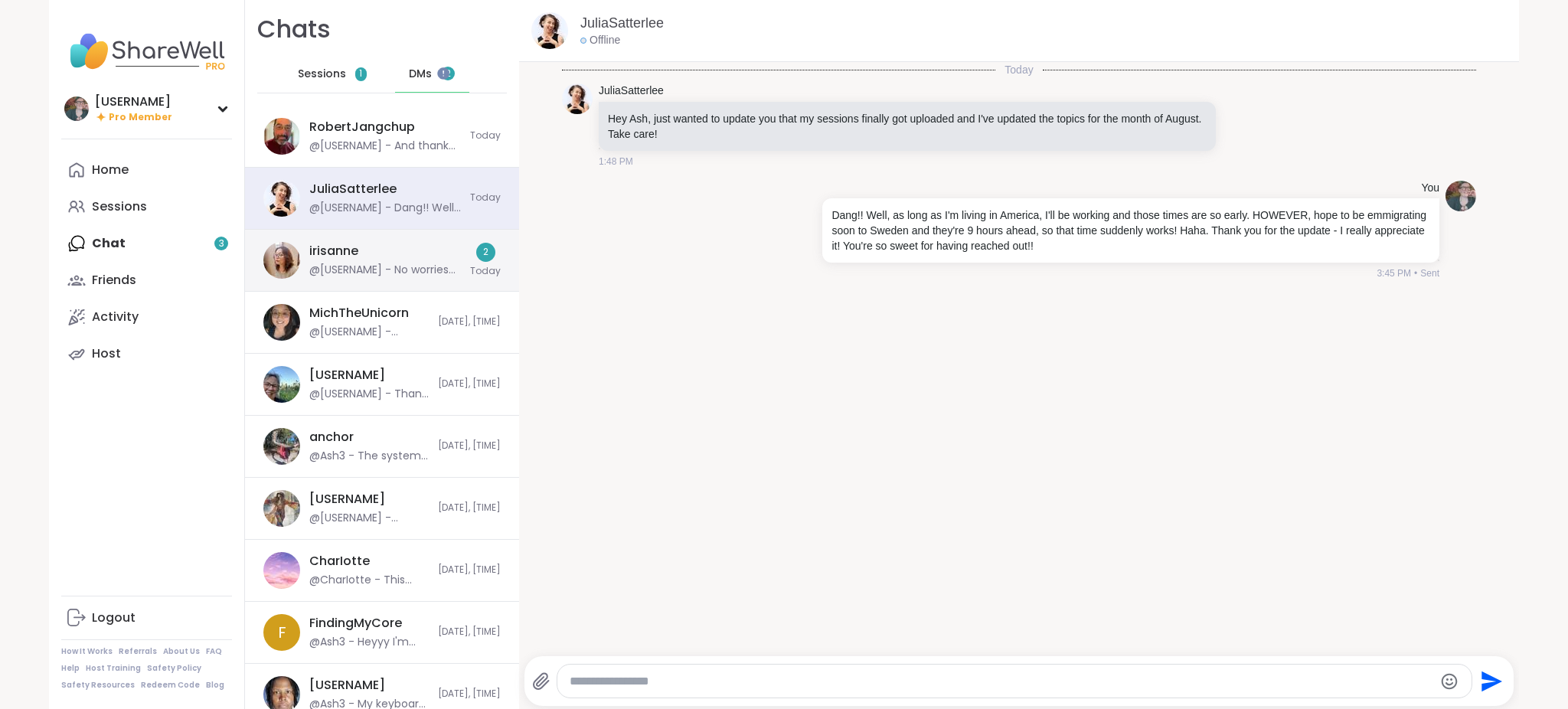 click on "[USERNAME] @[USERNAME] - No worries about Brandon, we have been in several sessions together :) And I think he was just being his friendly self :) 2 Today" at bounding box center (382, 260) 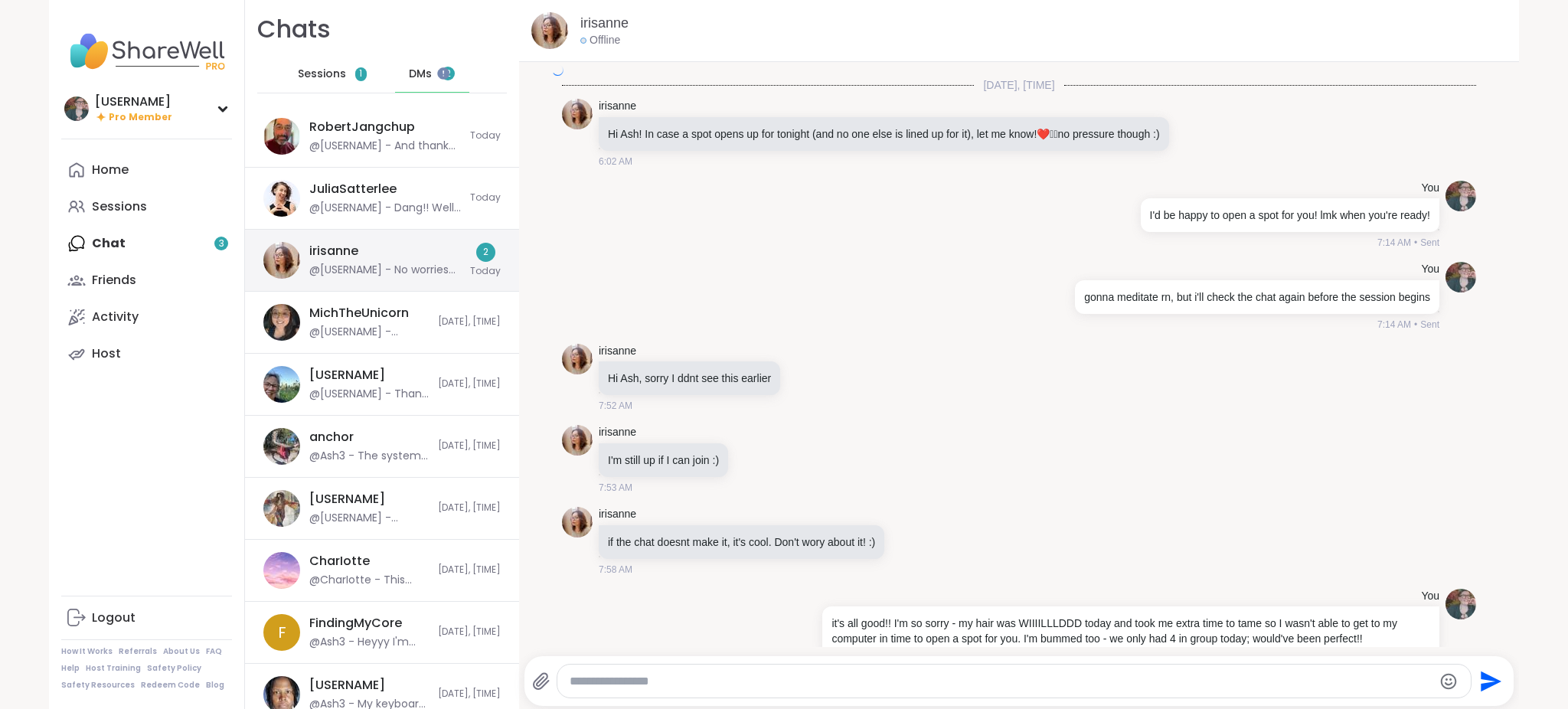 scroll, scrollTop: 6155, scrollLeft: 0, axis: vertical 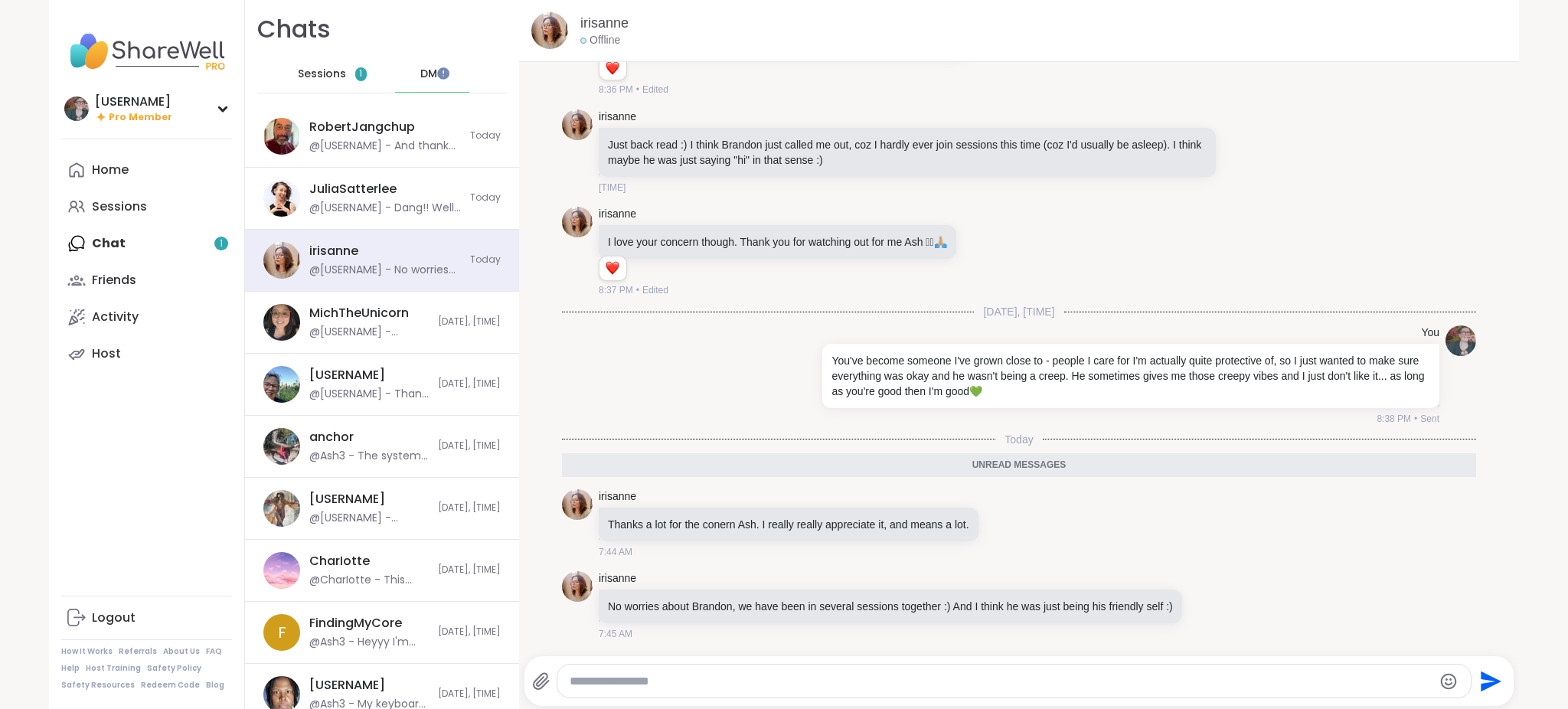 click at bounding box center (1001, 681) 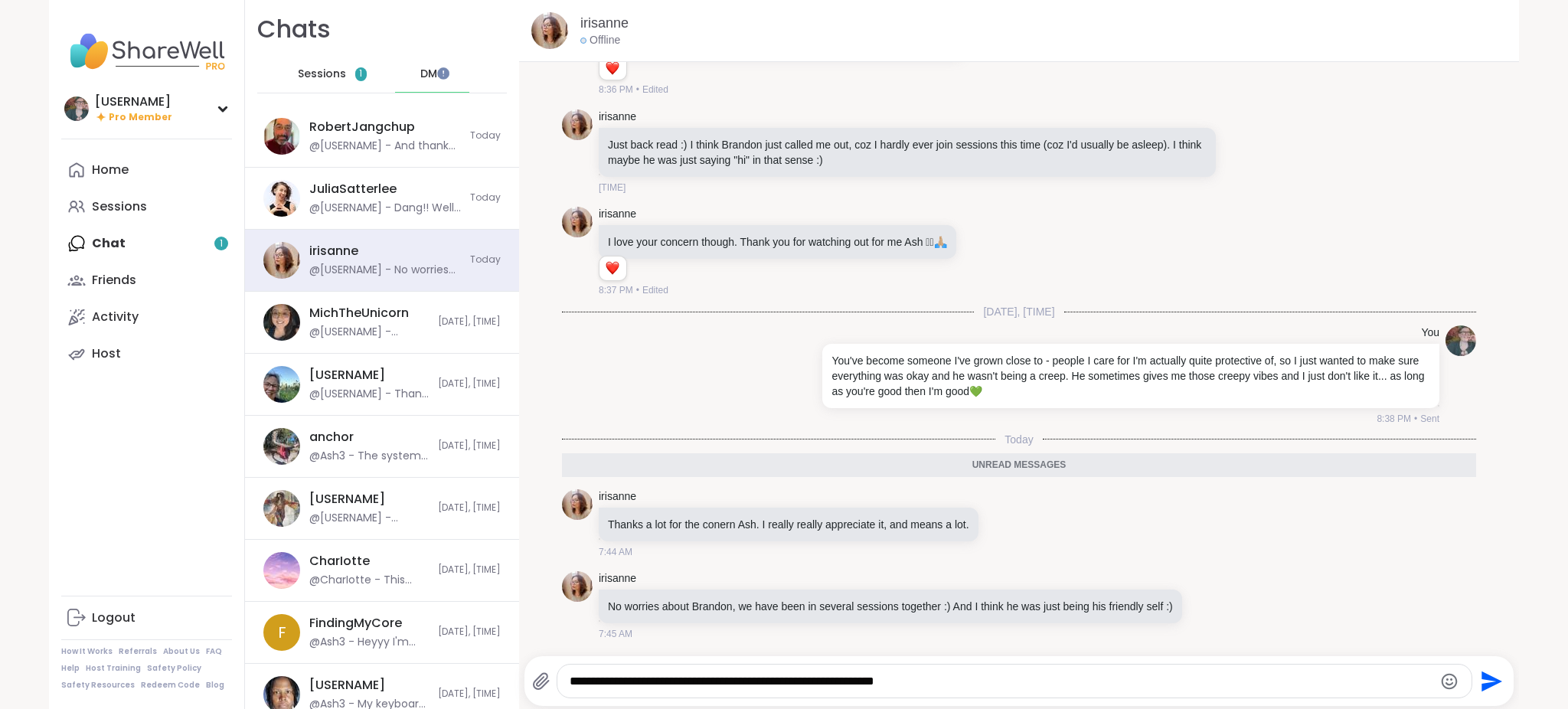 type on "**********" 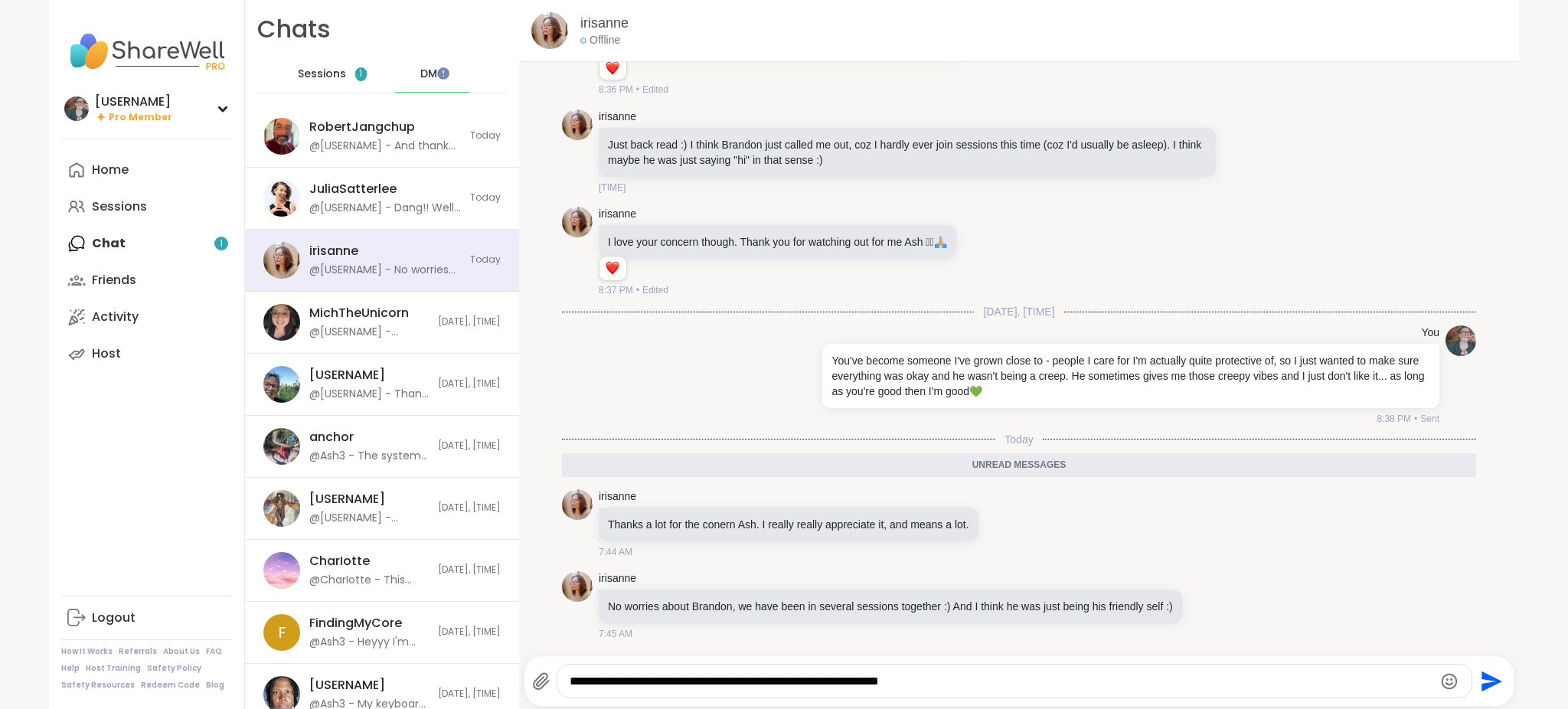 type 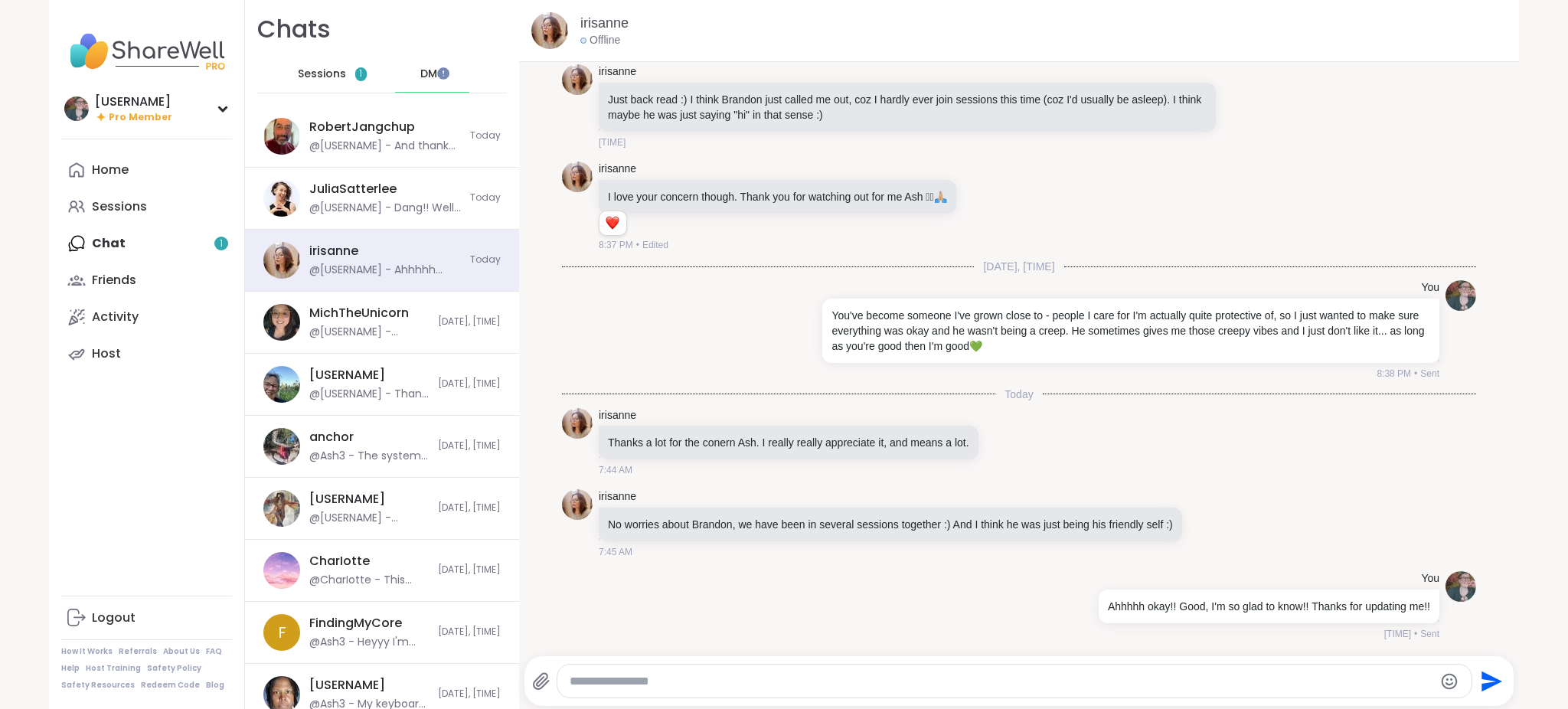 scroll, scrollTop: 6201, scrollLeft: 0, axis: vertical 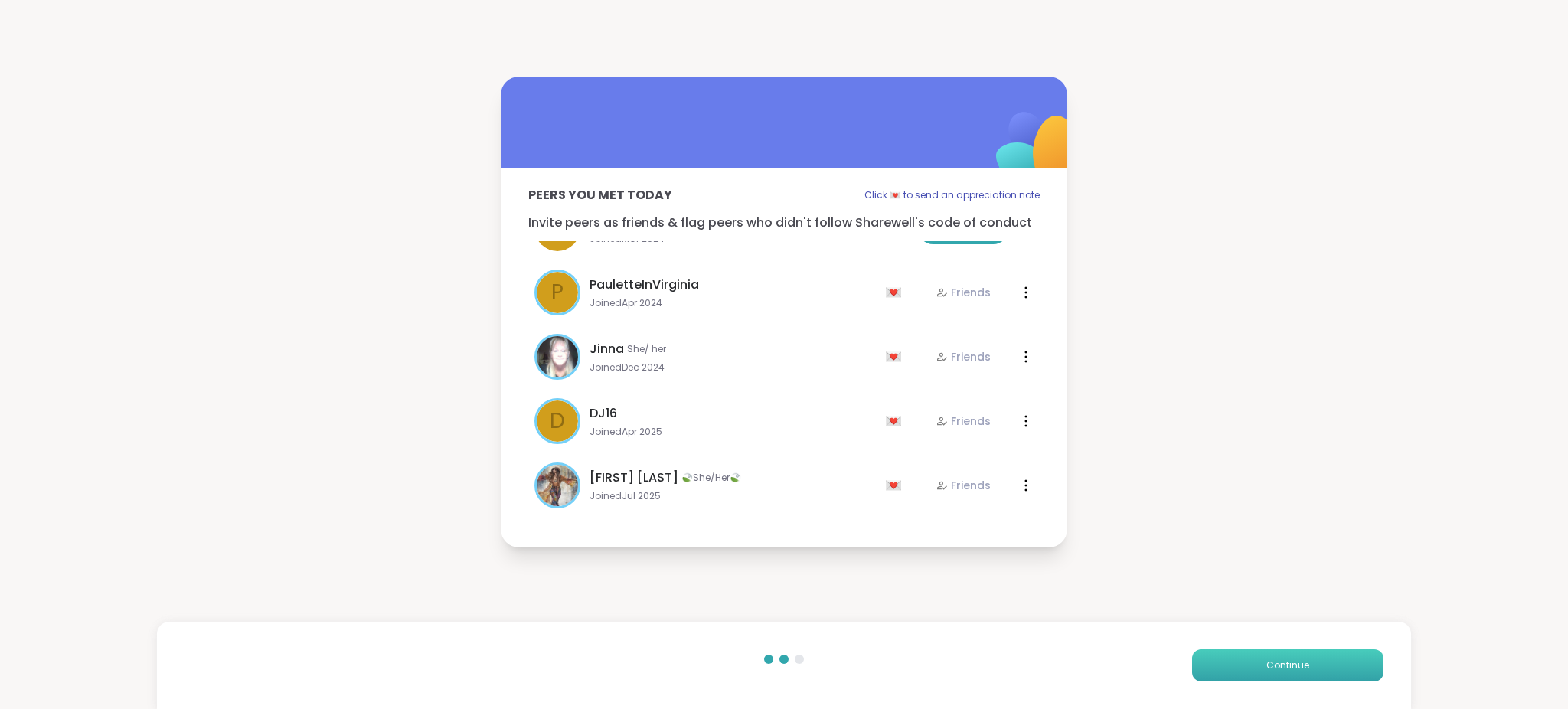 click on "Continue" at bounding box center (1288, 665) 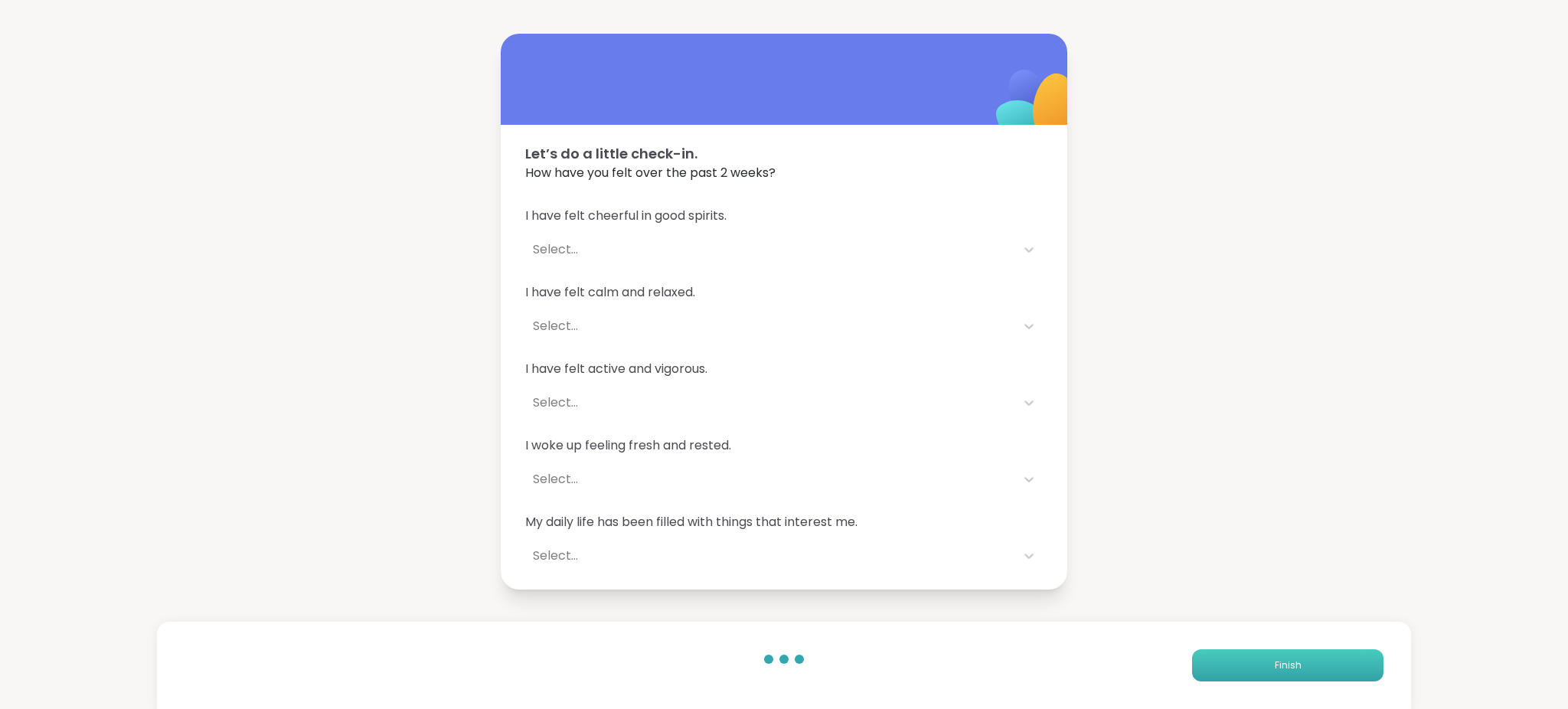 click on "Finish" at bounding box center [1288, 665] 